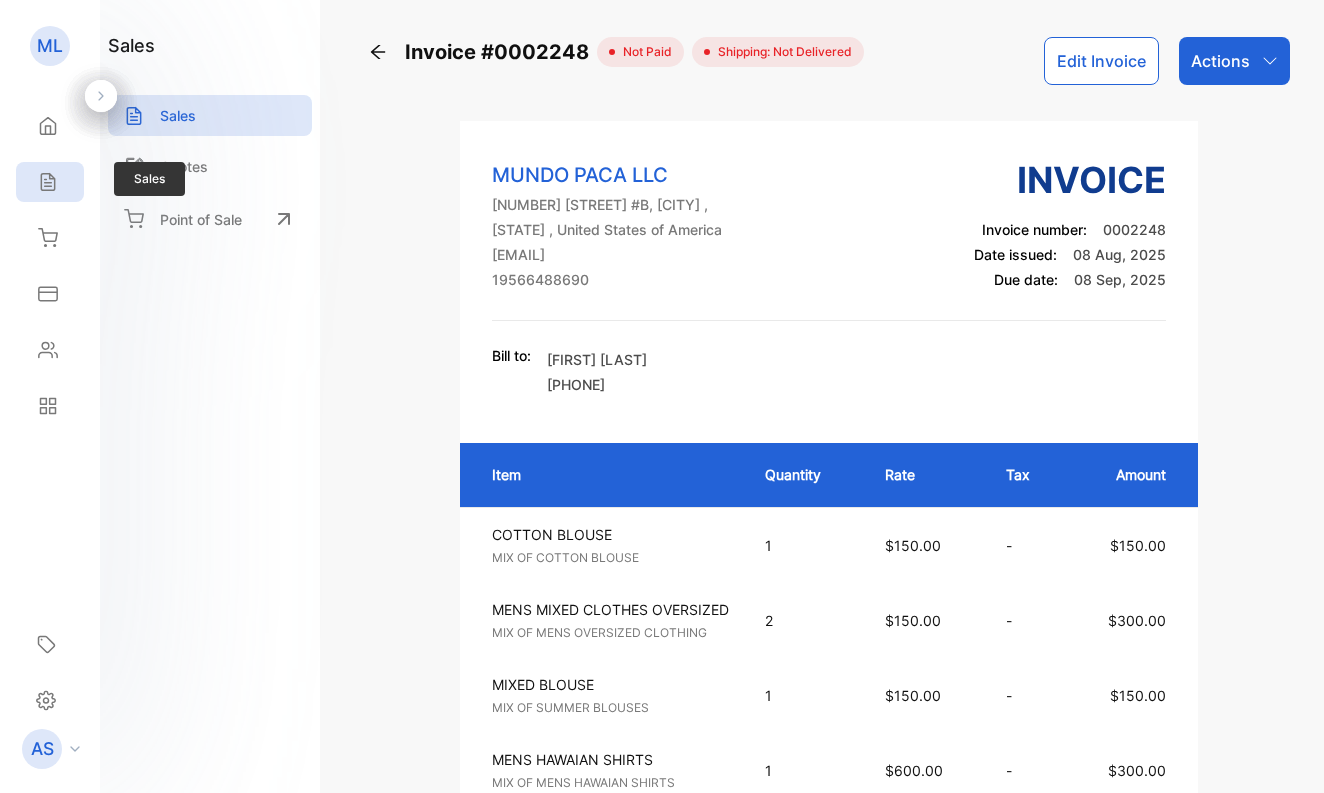 scroll, scrollTop: 0, scrollLeft: 0, axis: both 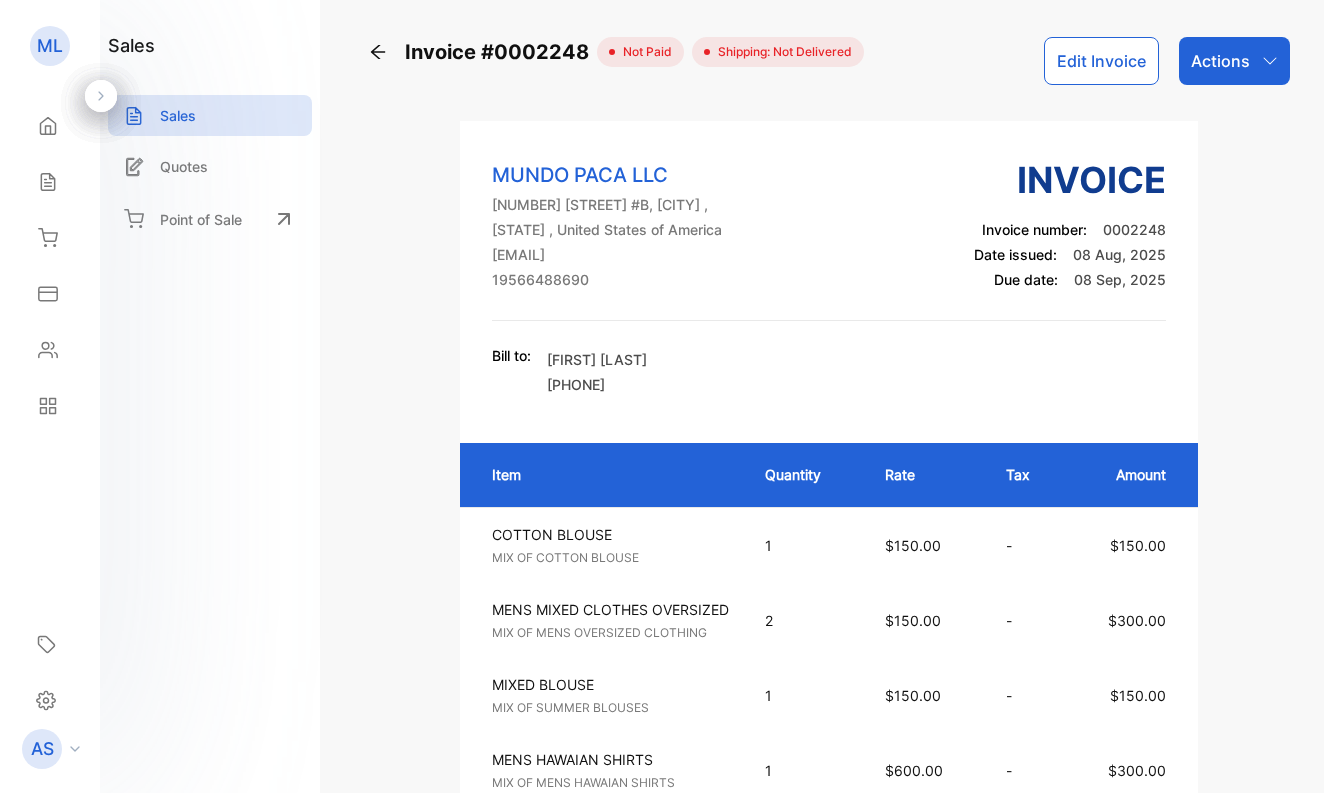 click on "Actions" at bounding box center [1220, 61] 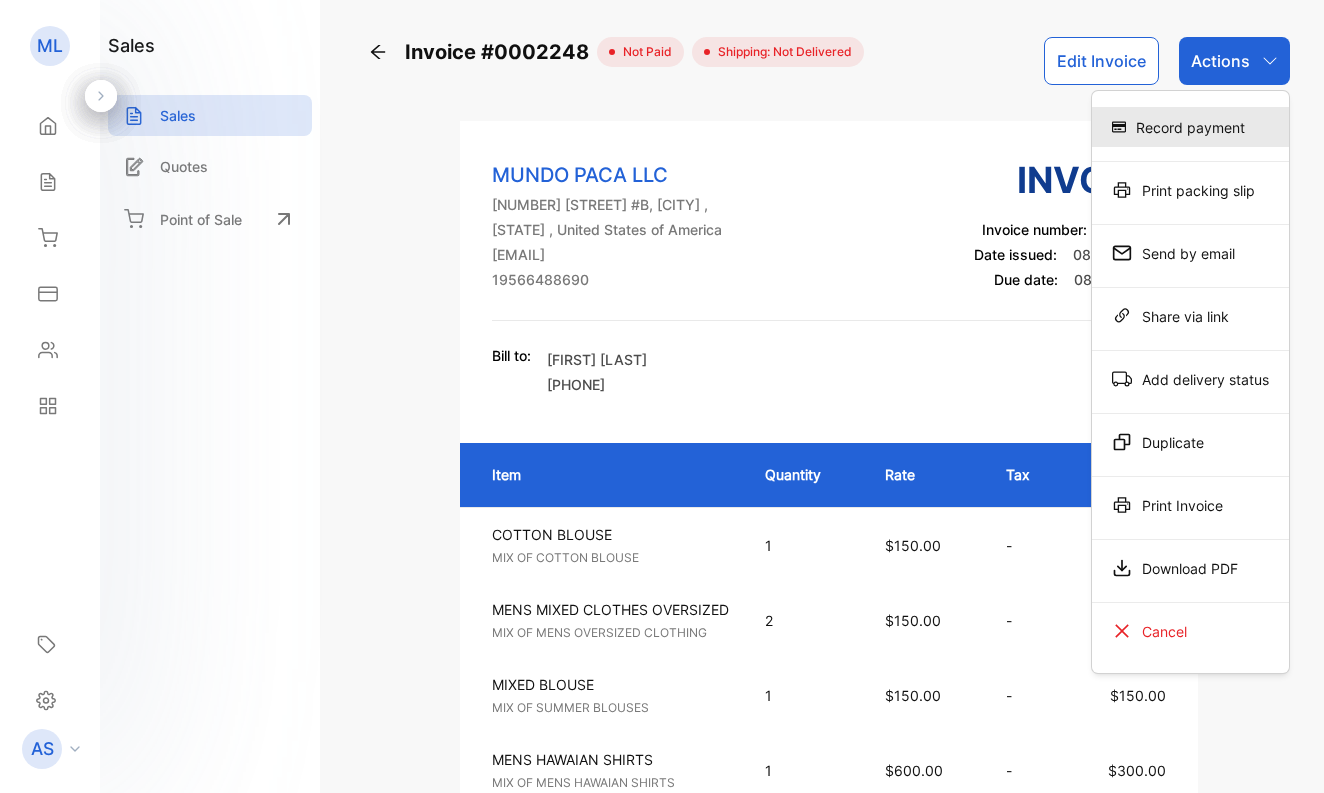 click on "Record payment" at bounding box center [1190, 127] 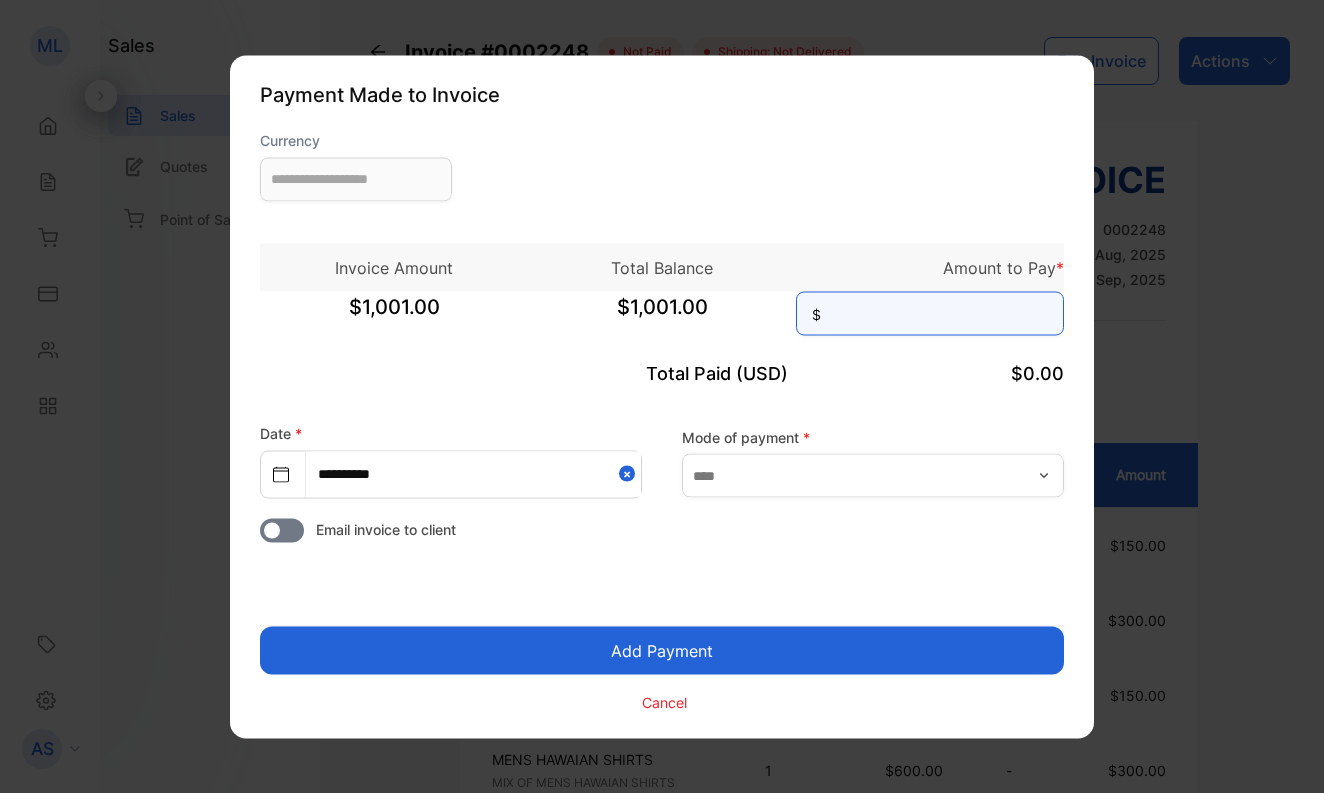 type on "**********" 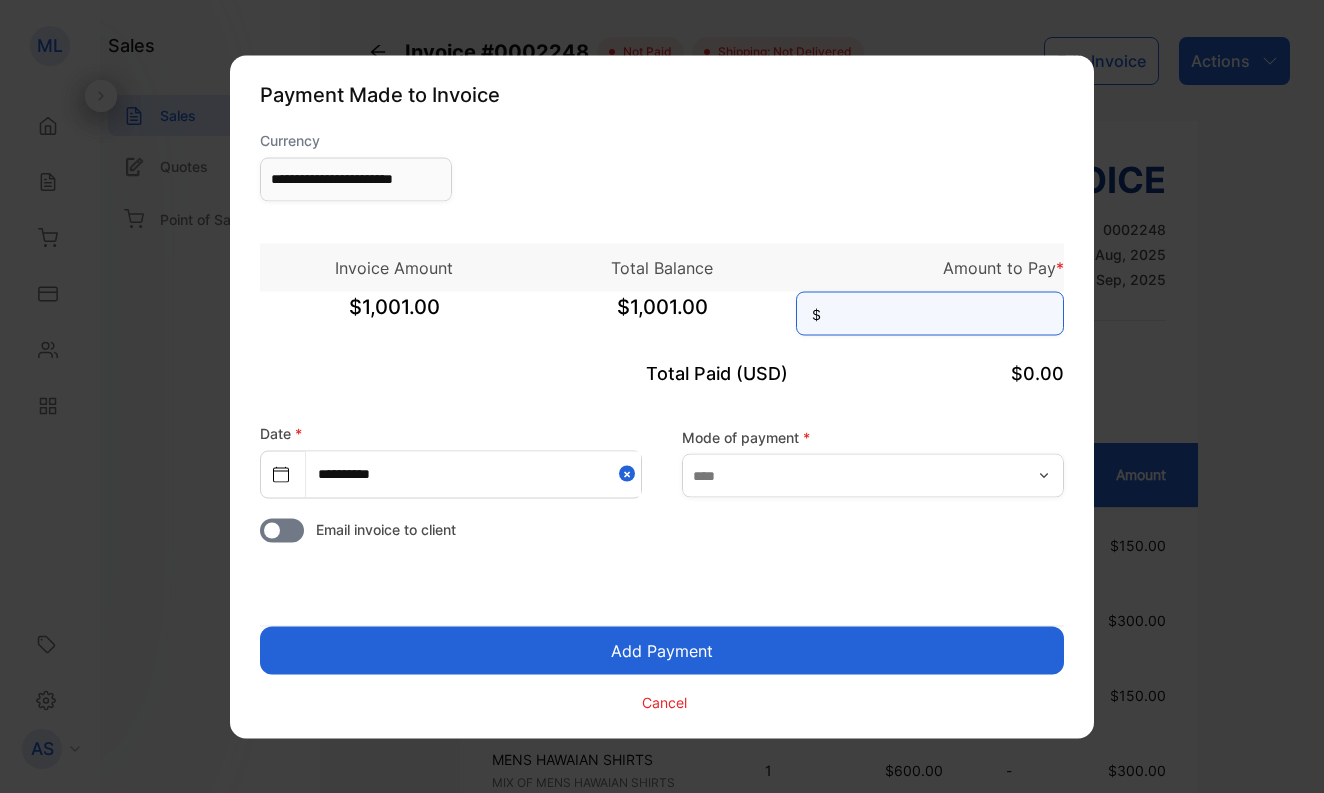 click at bounding box center [930, 313] 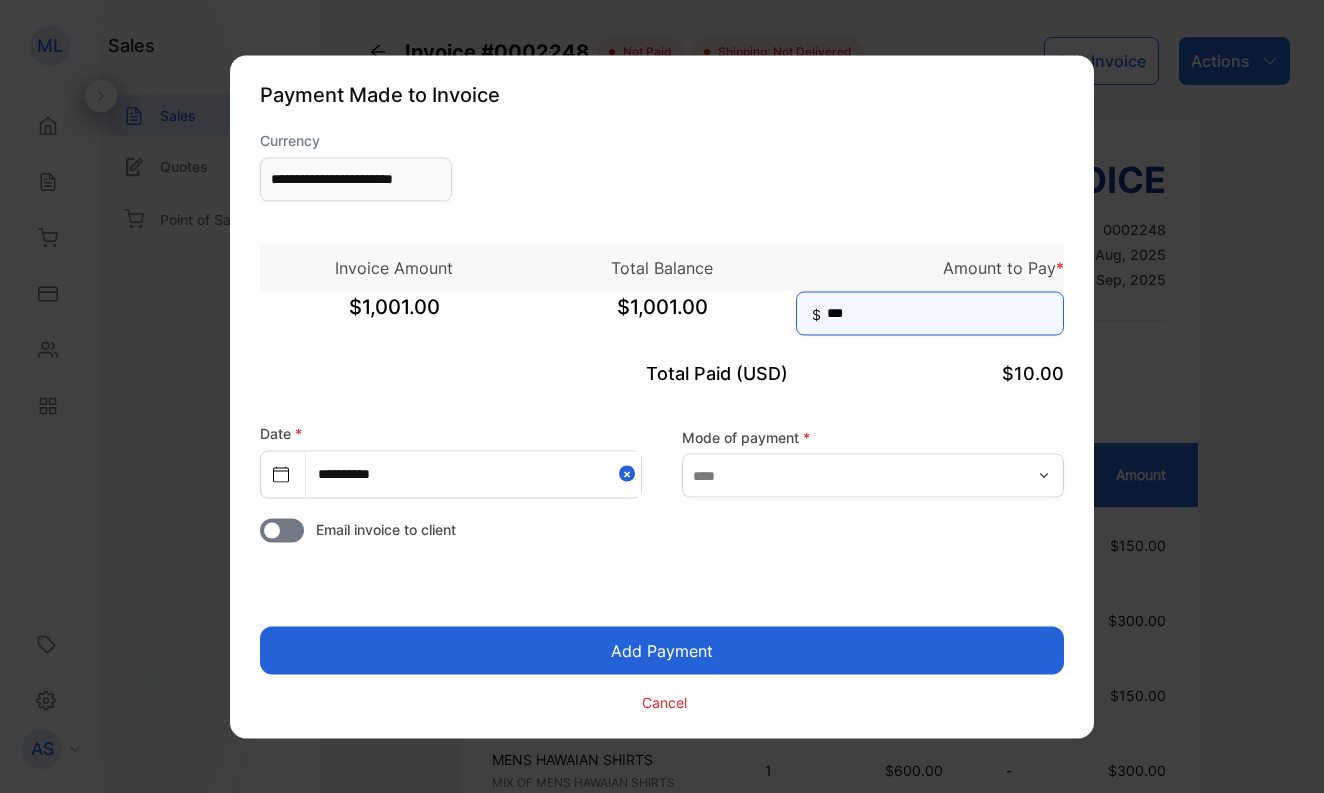 type on "*****" 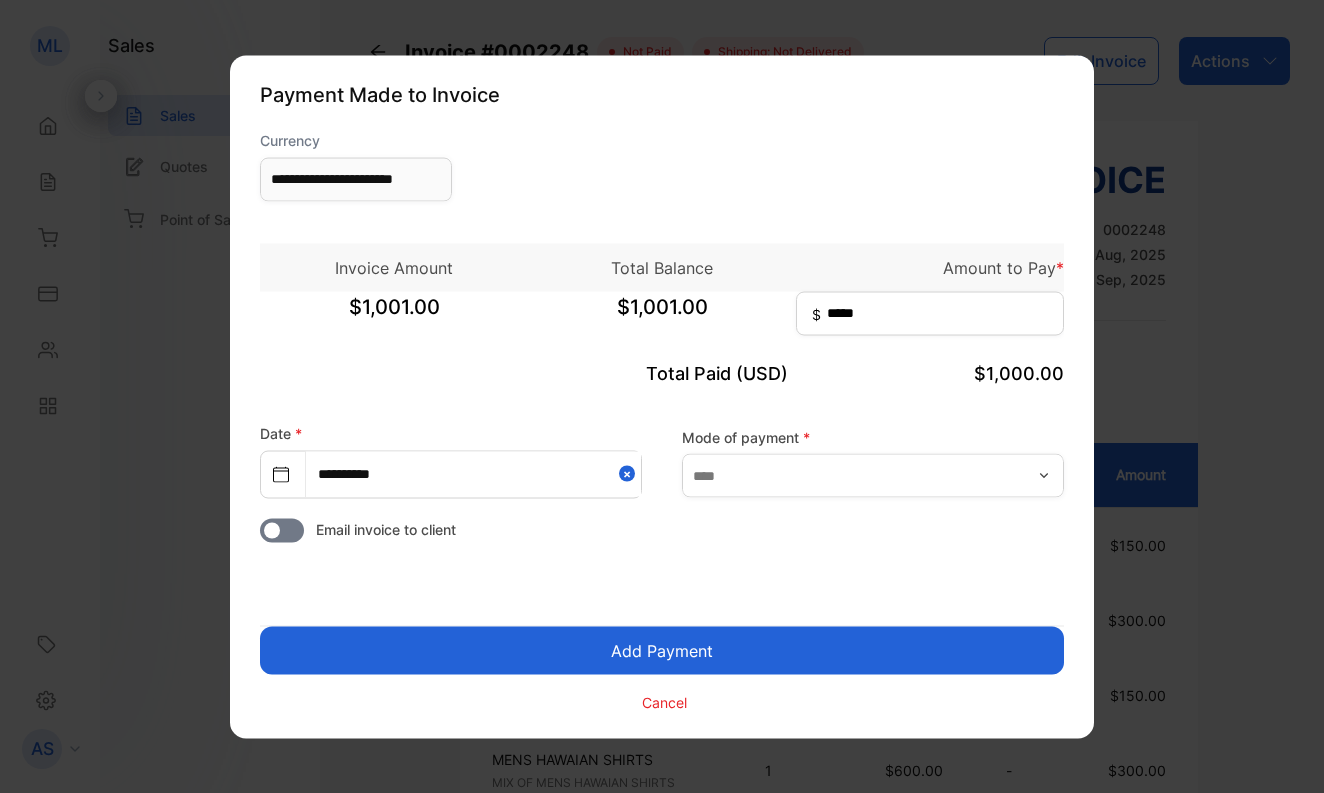 click on "Add Payment" at bounding box center [662, 650] 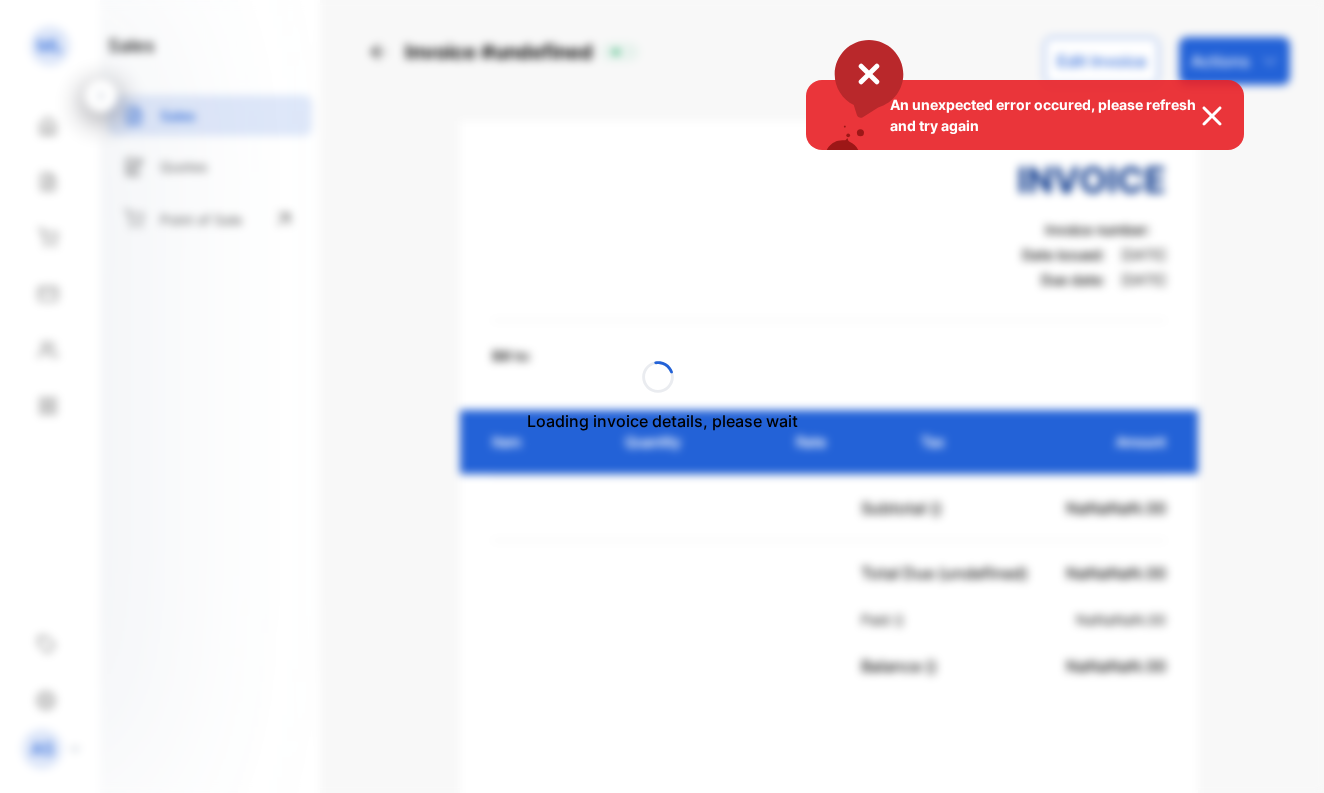 scroll, scrollTop: 0, scrollLeft: 0, axis: both 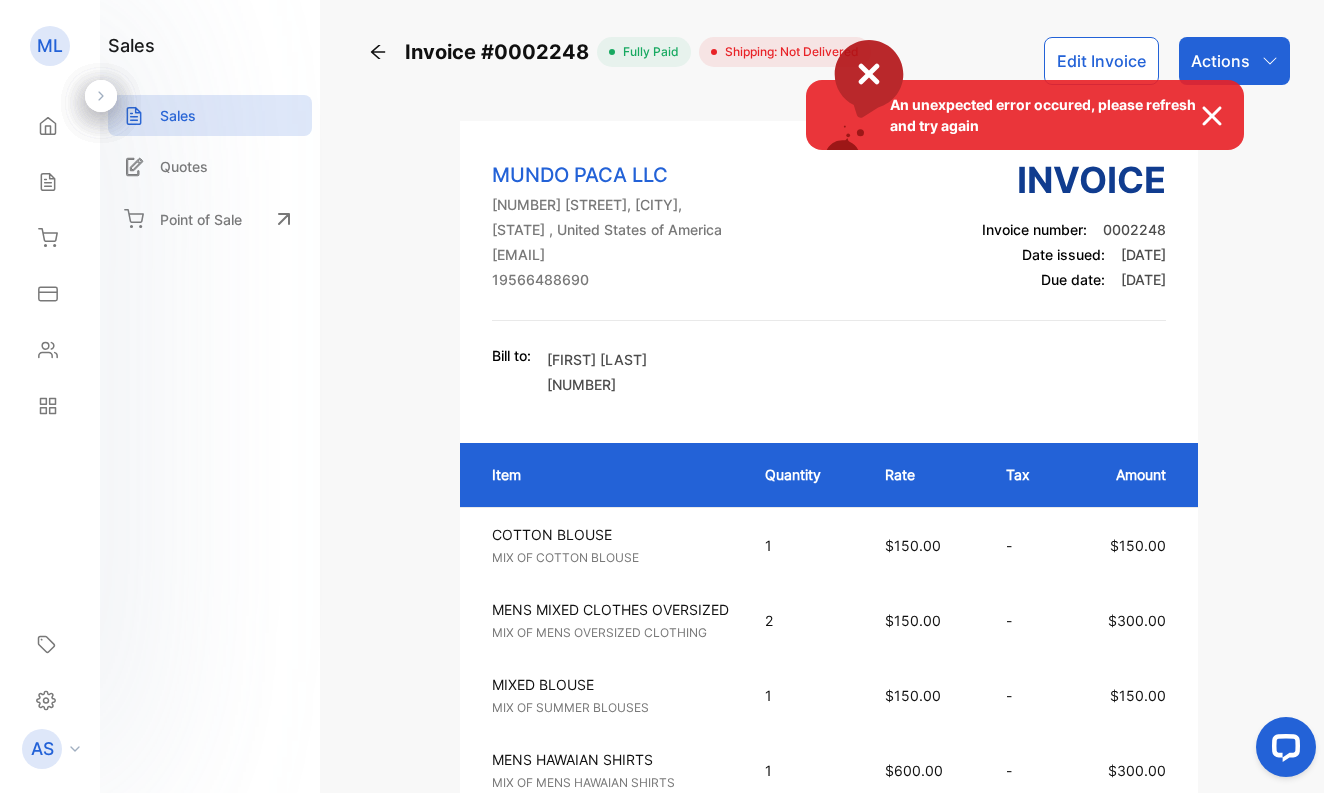 click on "An unexpected error occured, please refresh and try again" at bounding box center (662, 396) 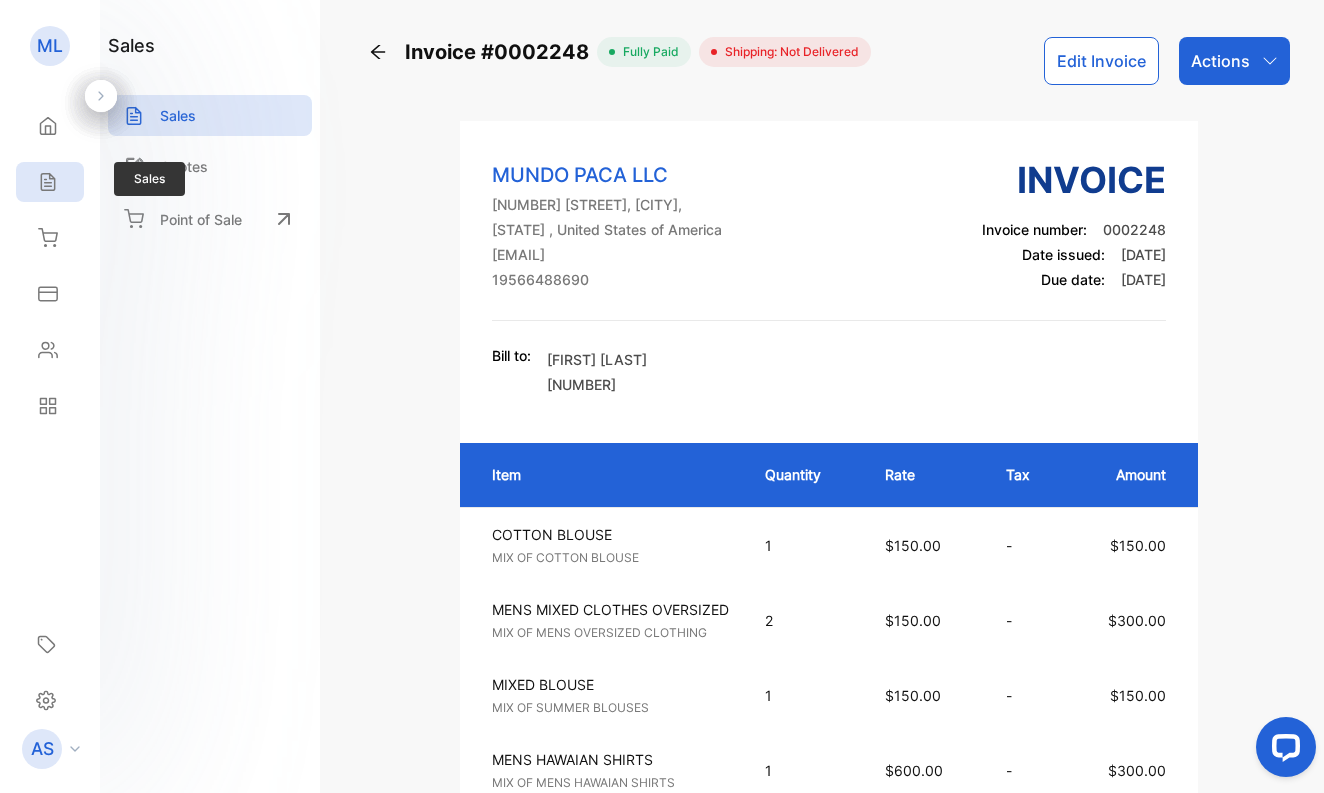 click 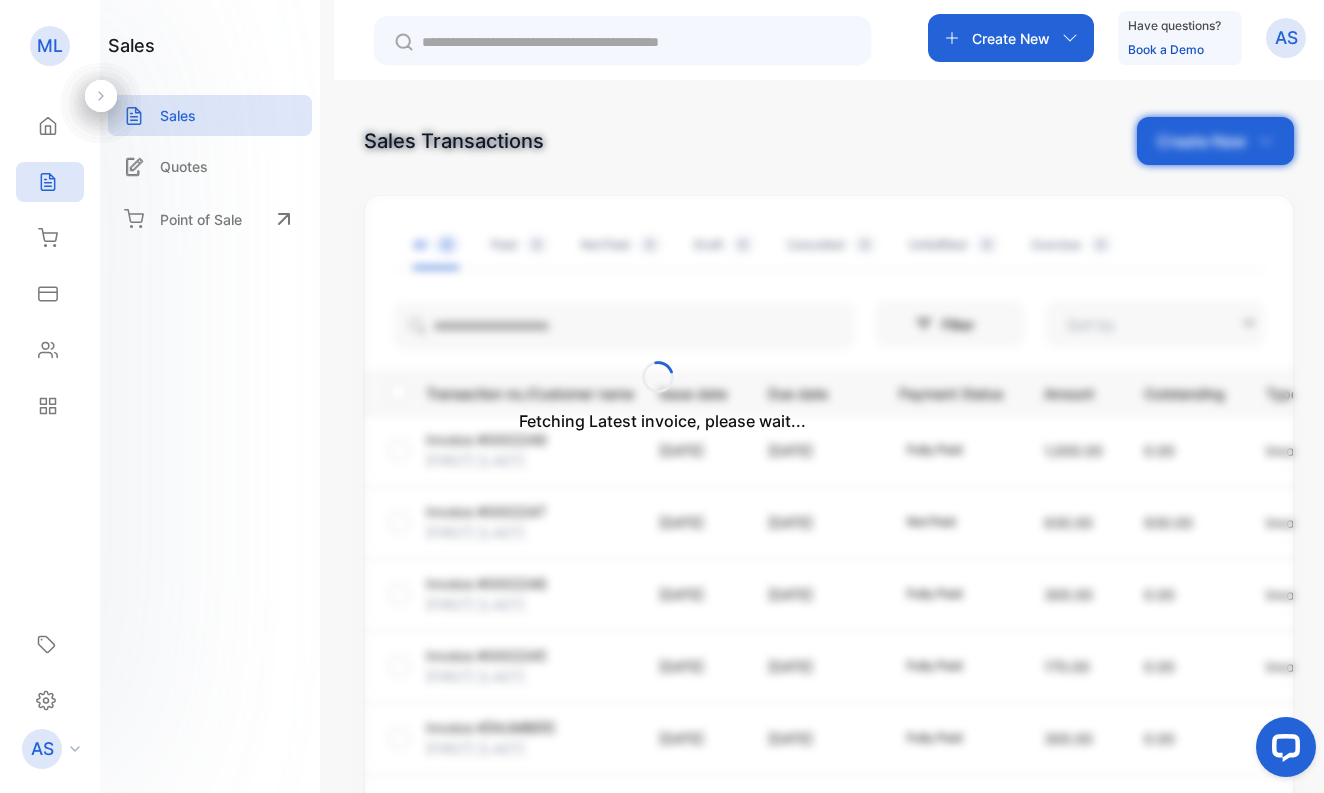 type on "**********" 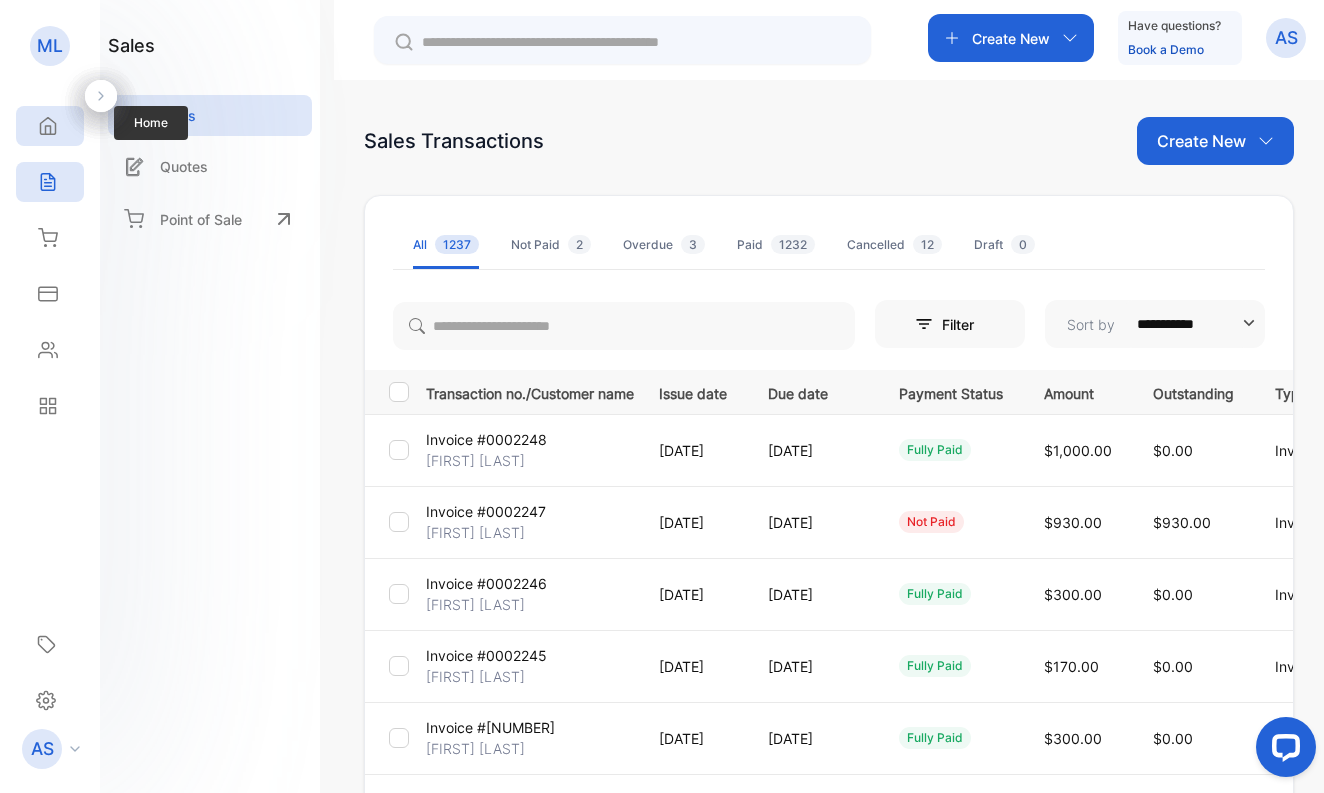 scroll, scrollTop: 0, scrollLeft: 0, axis: both 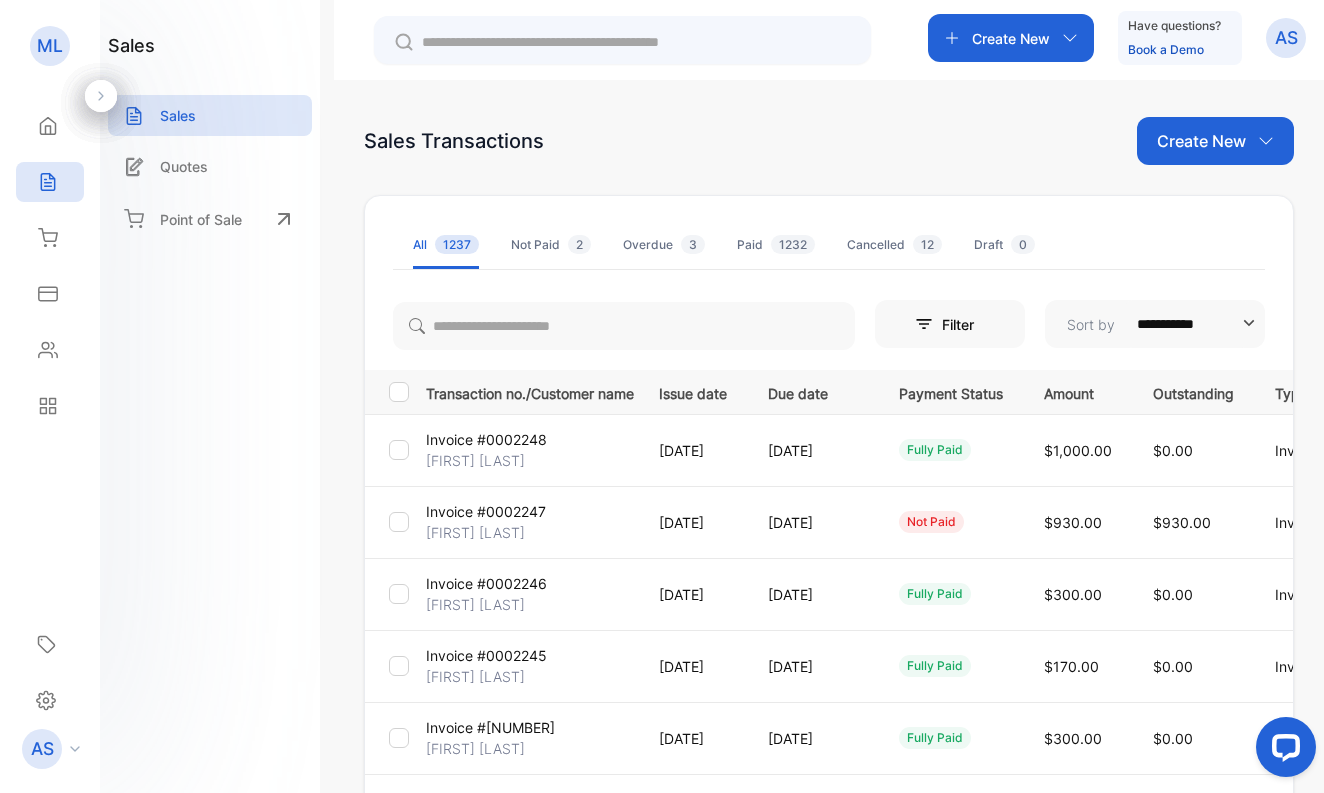 click on "Create New" at bounding box center (1201, 141) 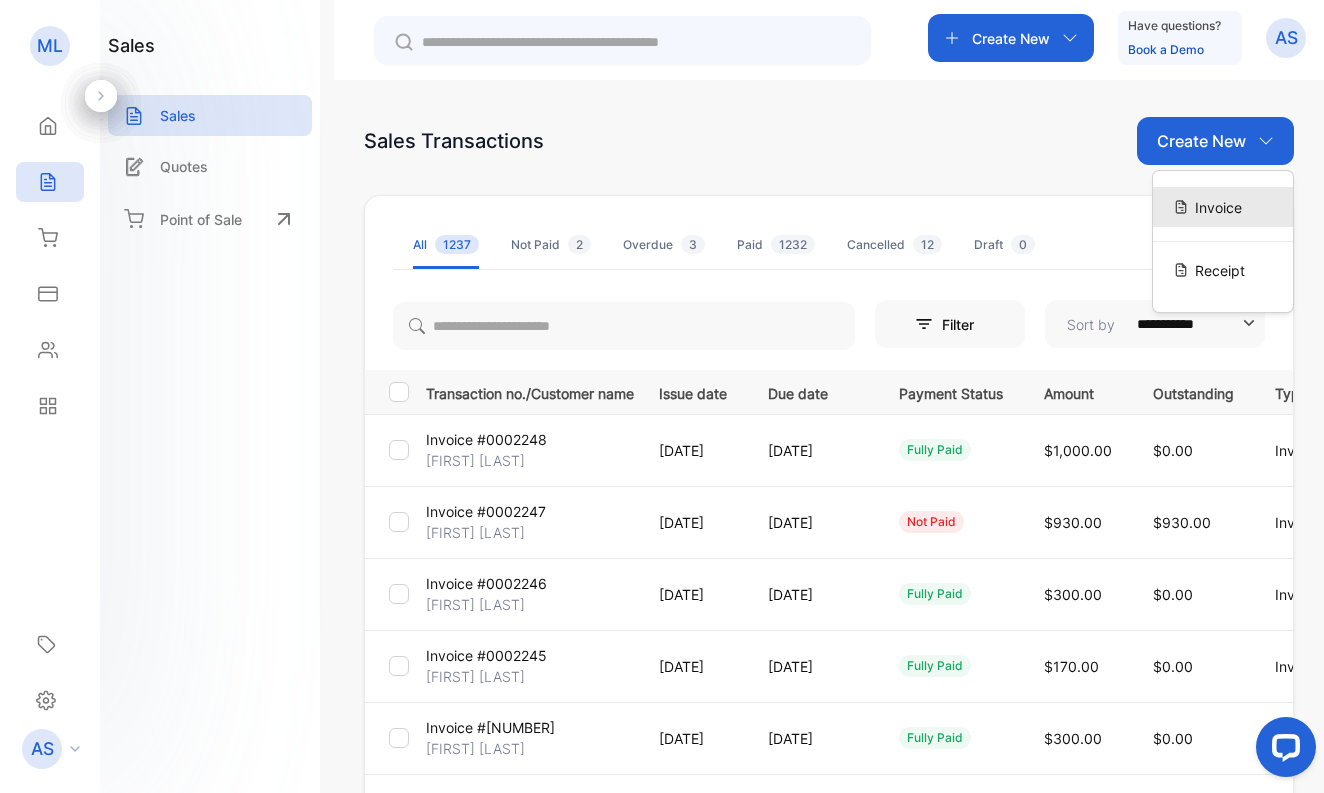 click on "Invoice" at bounding box center [1218, 207] 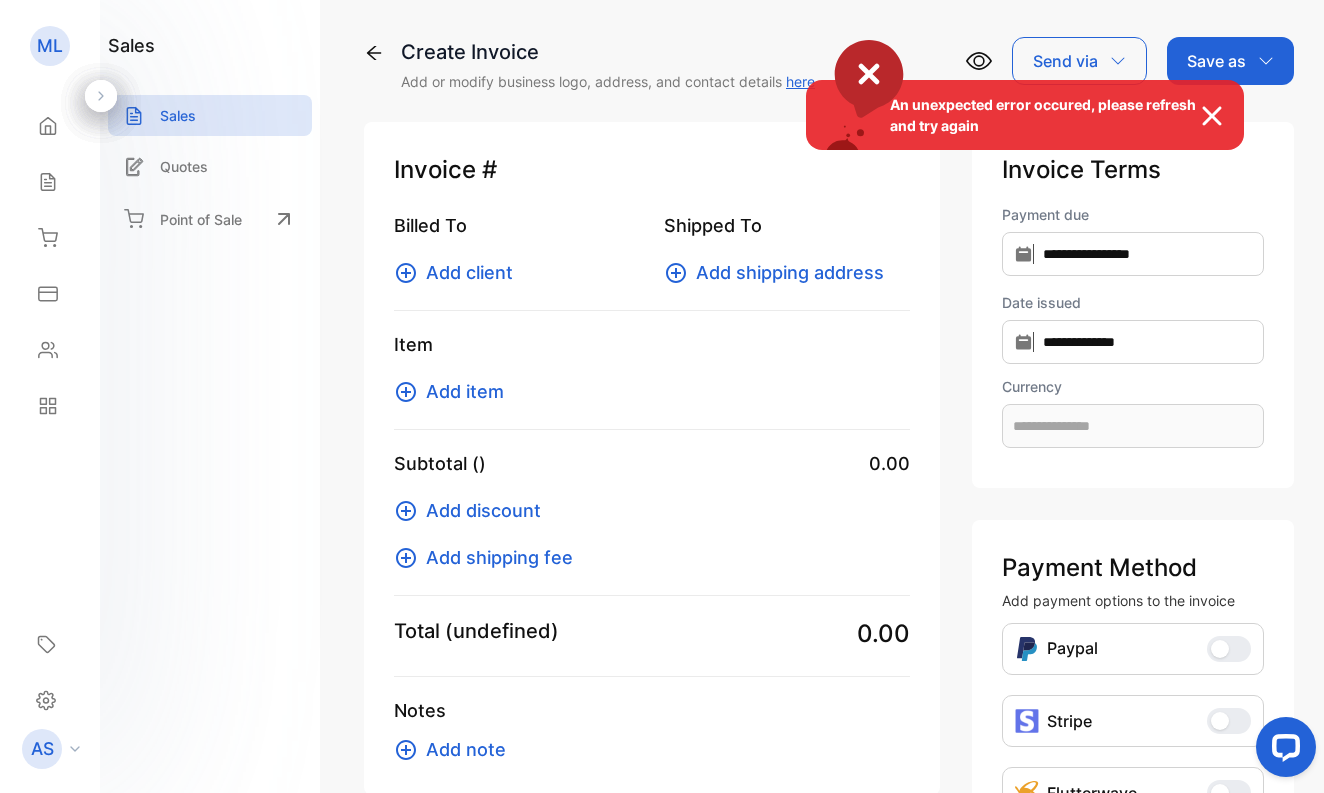 click on "An unexpected error occured, please refresh and try again" at bounding box center (662, 396) 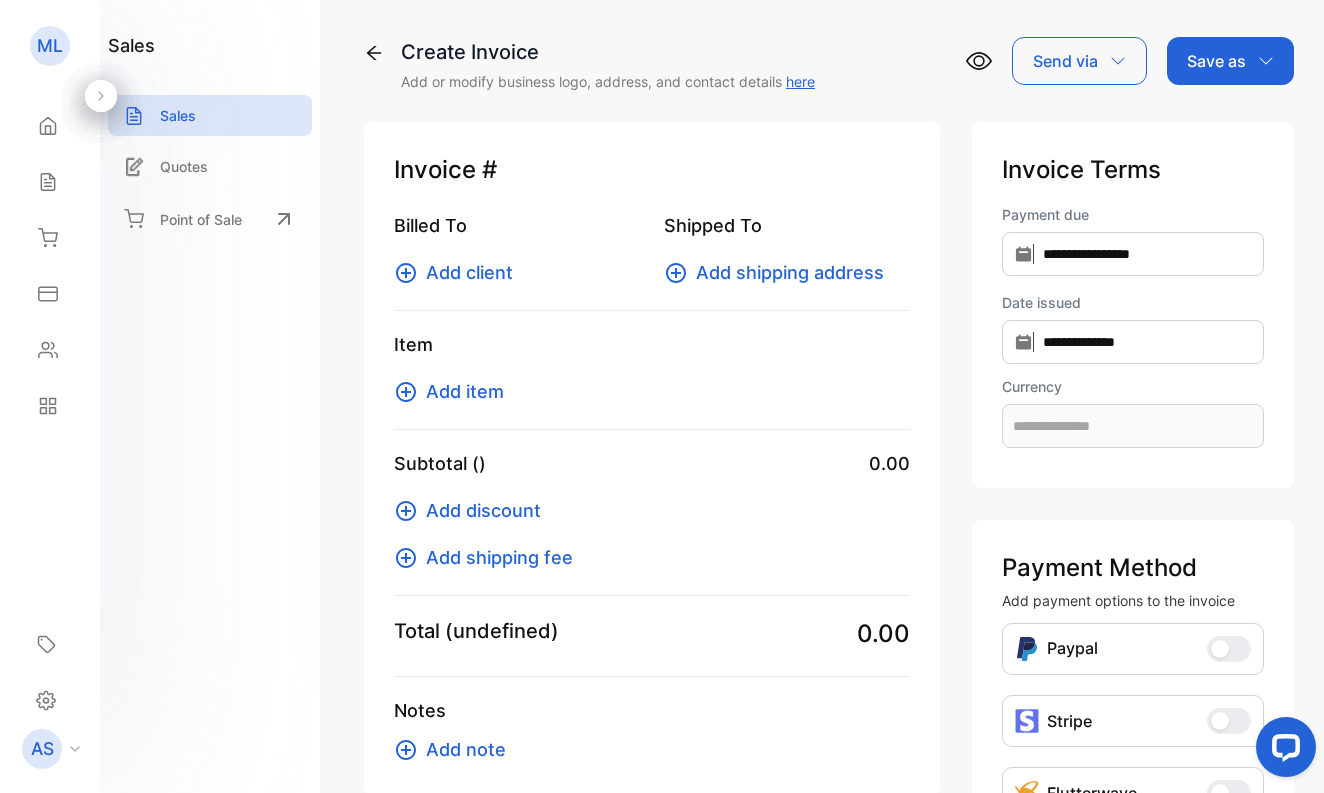 click on "Add client" at bounding box center [469, 272] 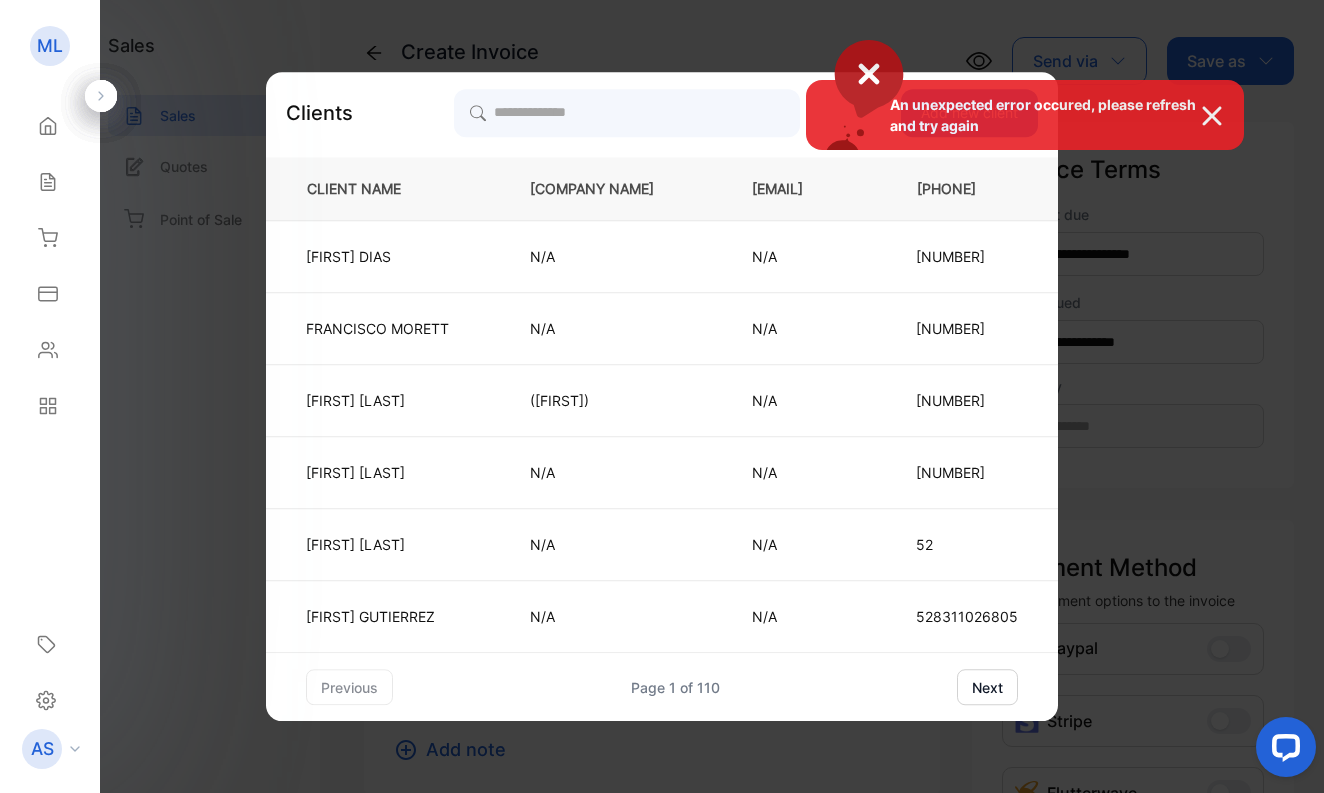 click on "An unexpected error occured, please refresh and try again" at bounding box center (662, 396) 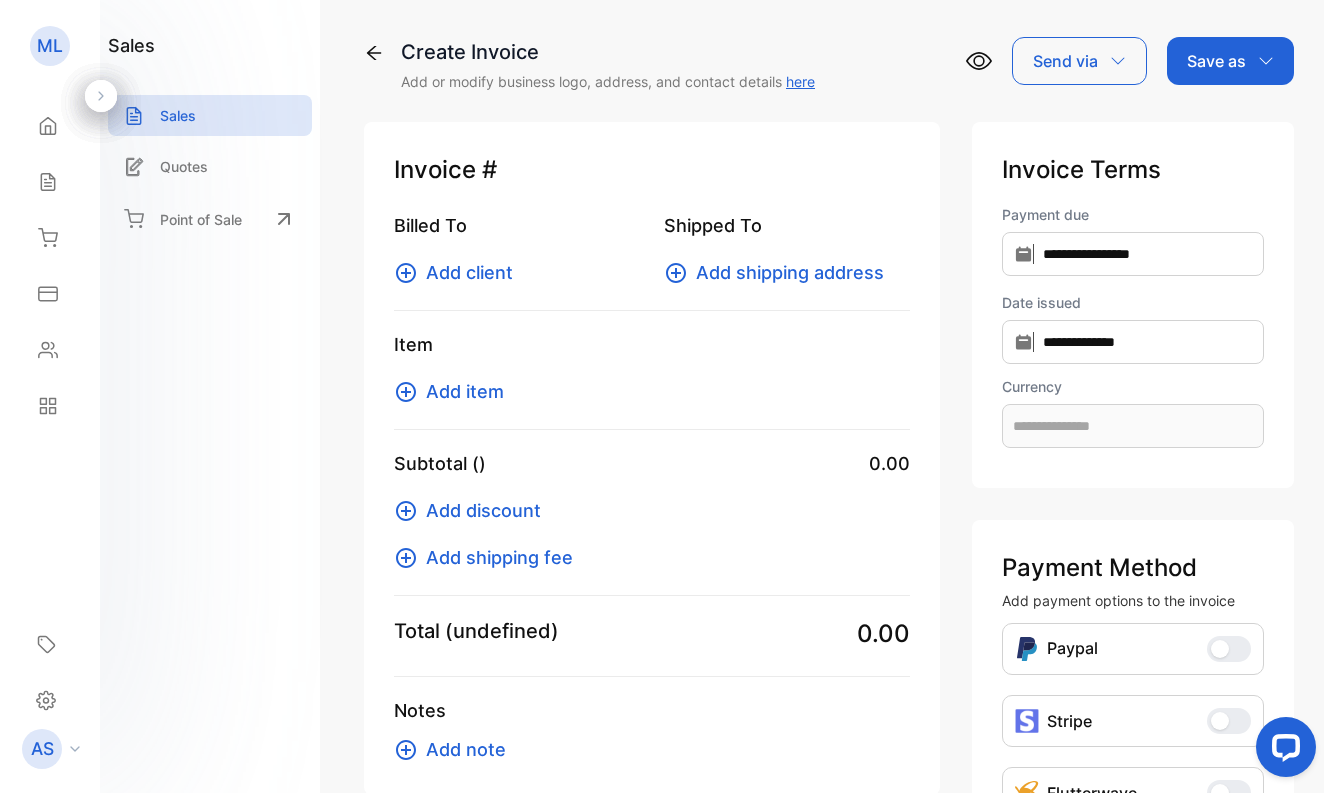click on "Add client" at bounding box center (469, 272) 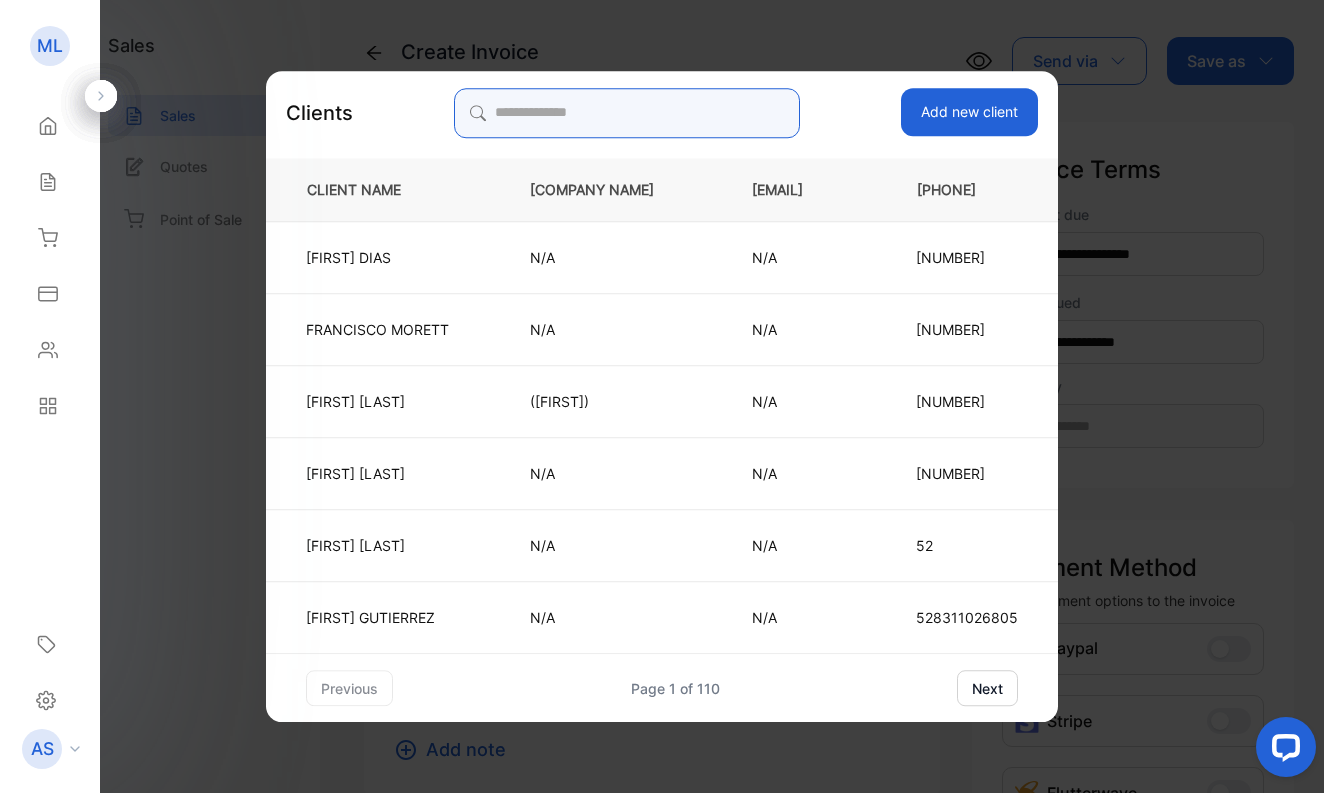 click at bounding box center [627, 113] 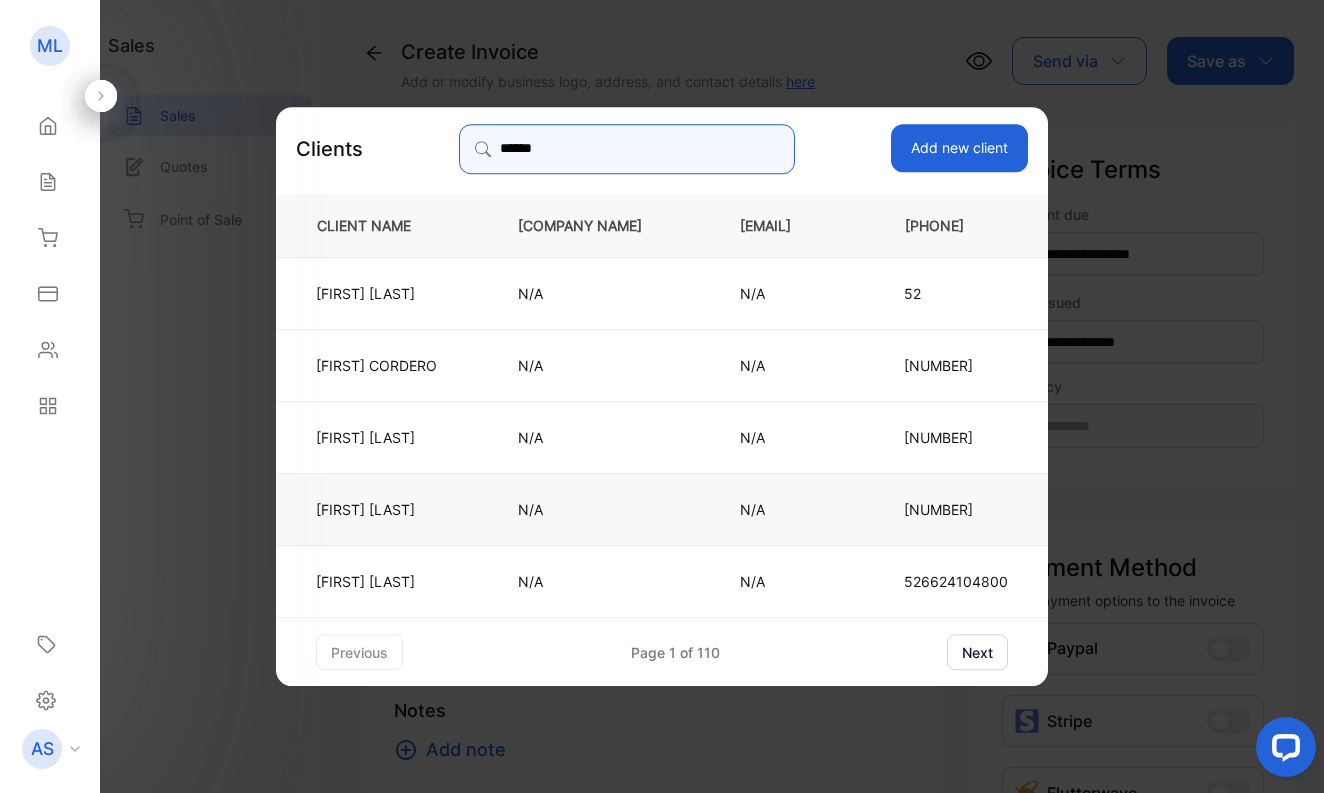 type on "******" 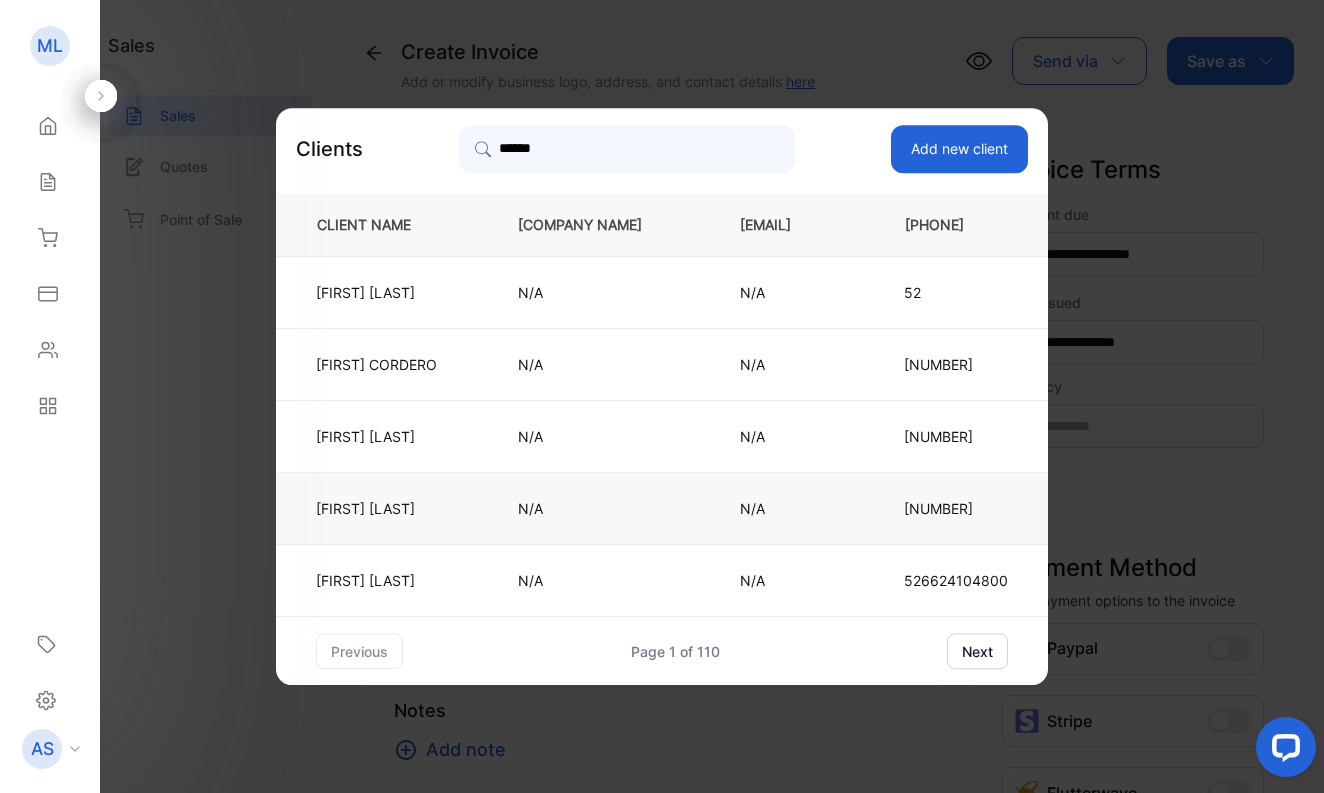 click on "[FIRST] [LAST]" at bounding box center (376, 508) 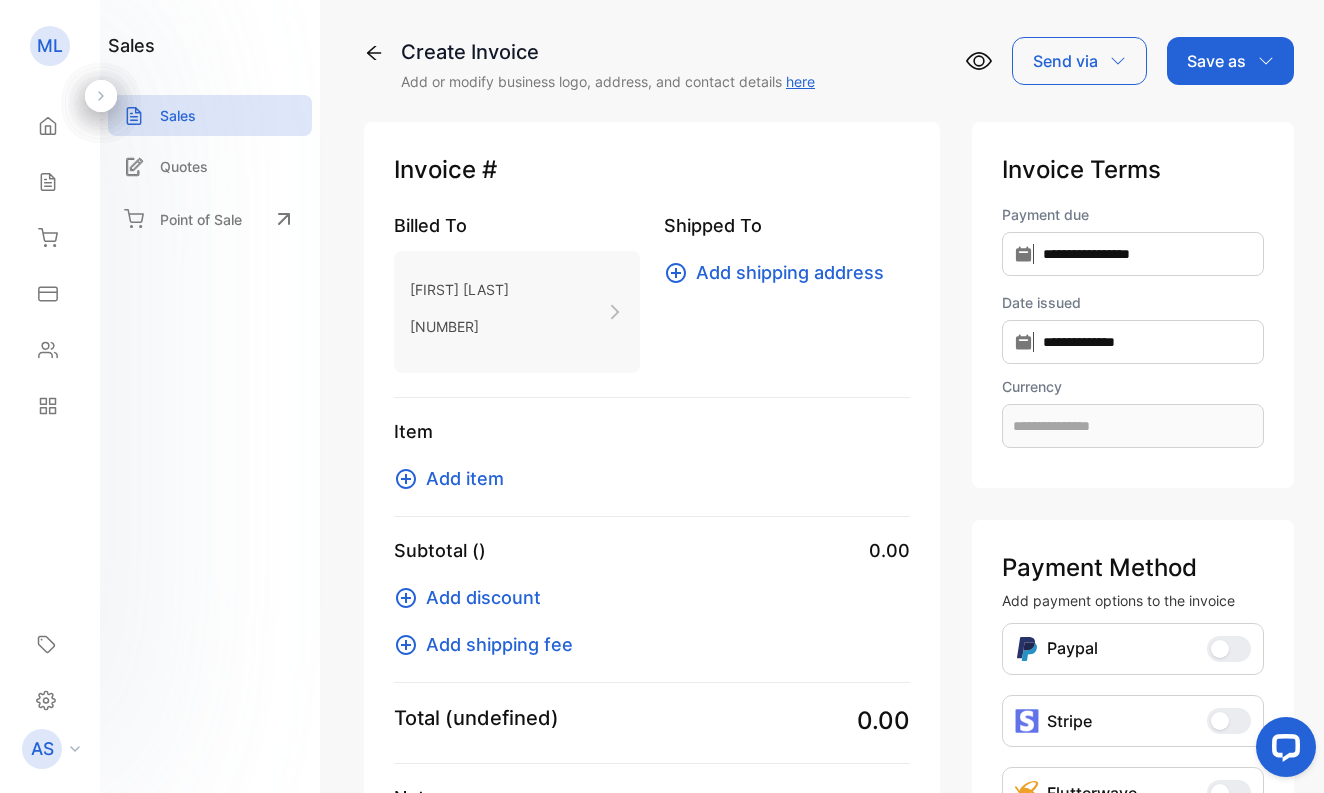 click on "Add item" at bounding box center [465, 478] 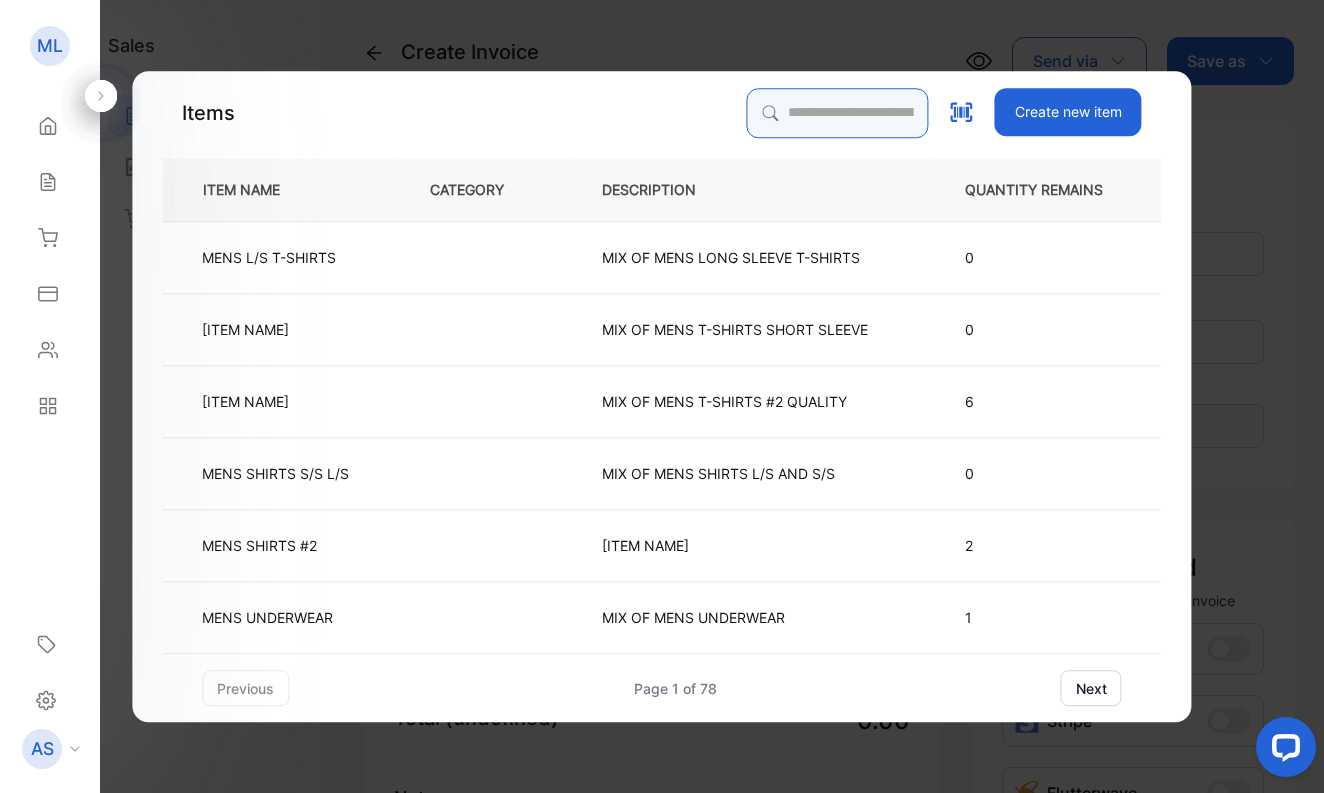 click at bounding box center [838, 113] 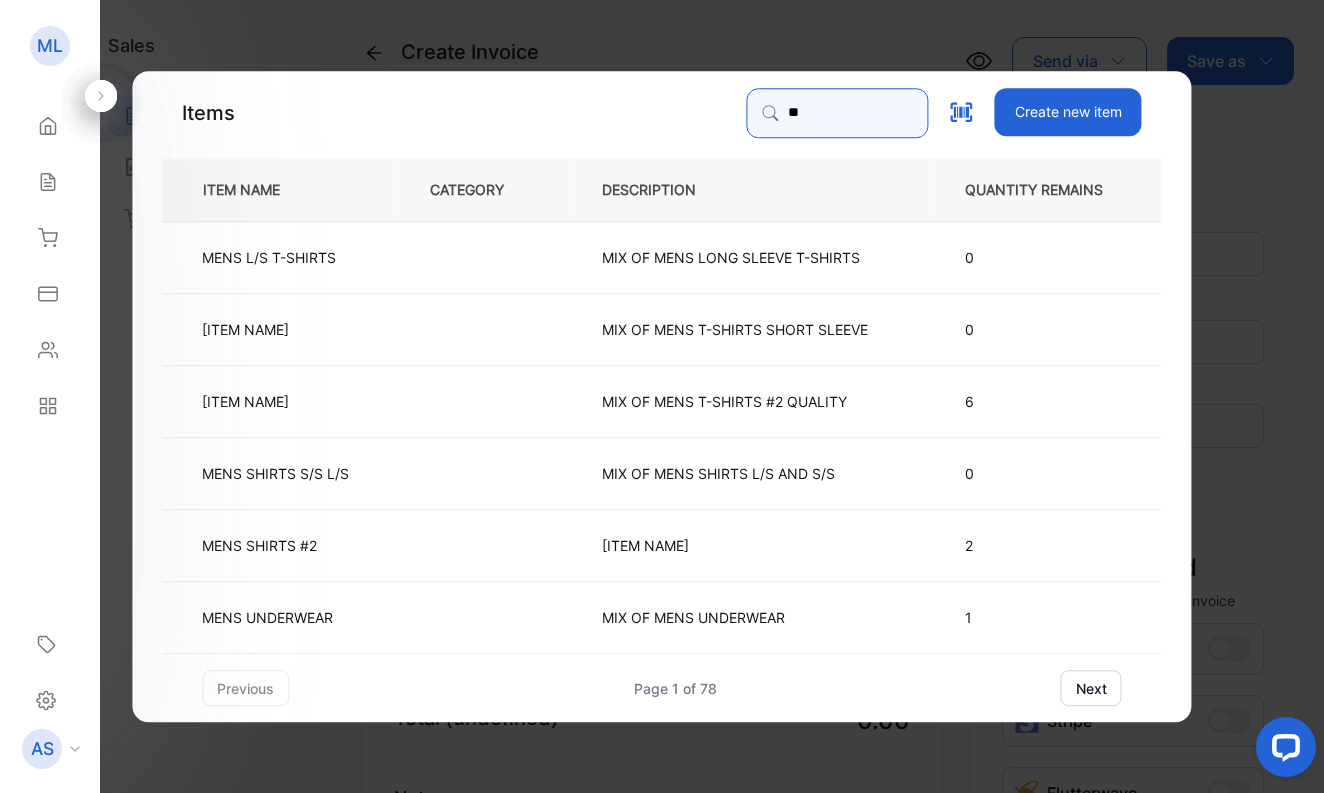 type on "*" 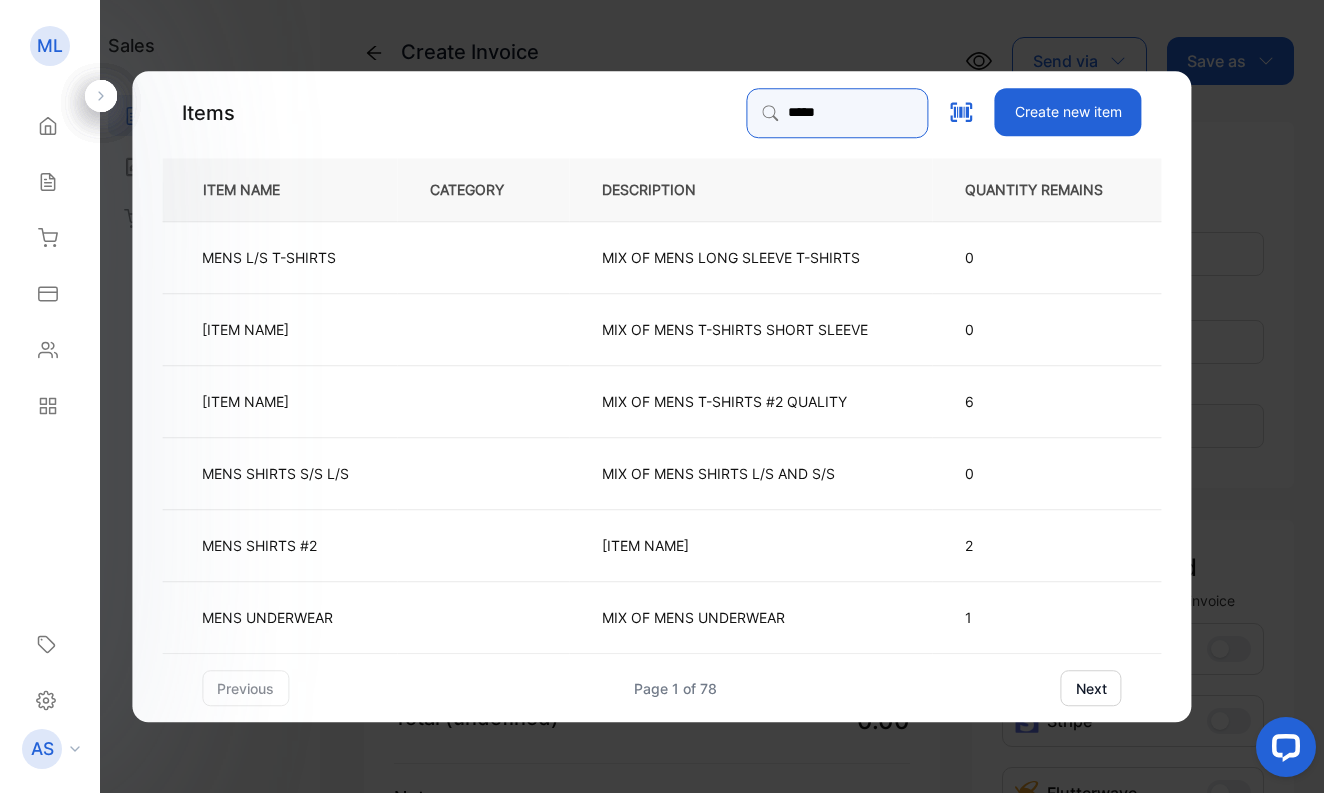 type on "*****" 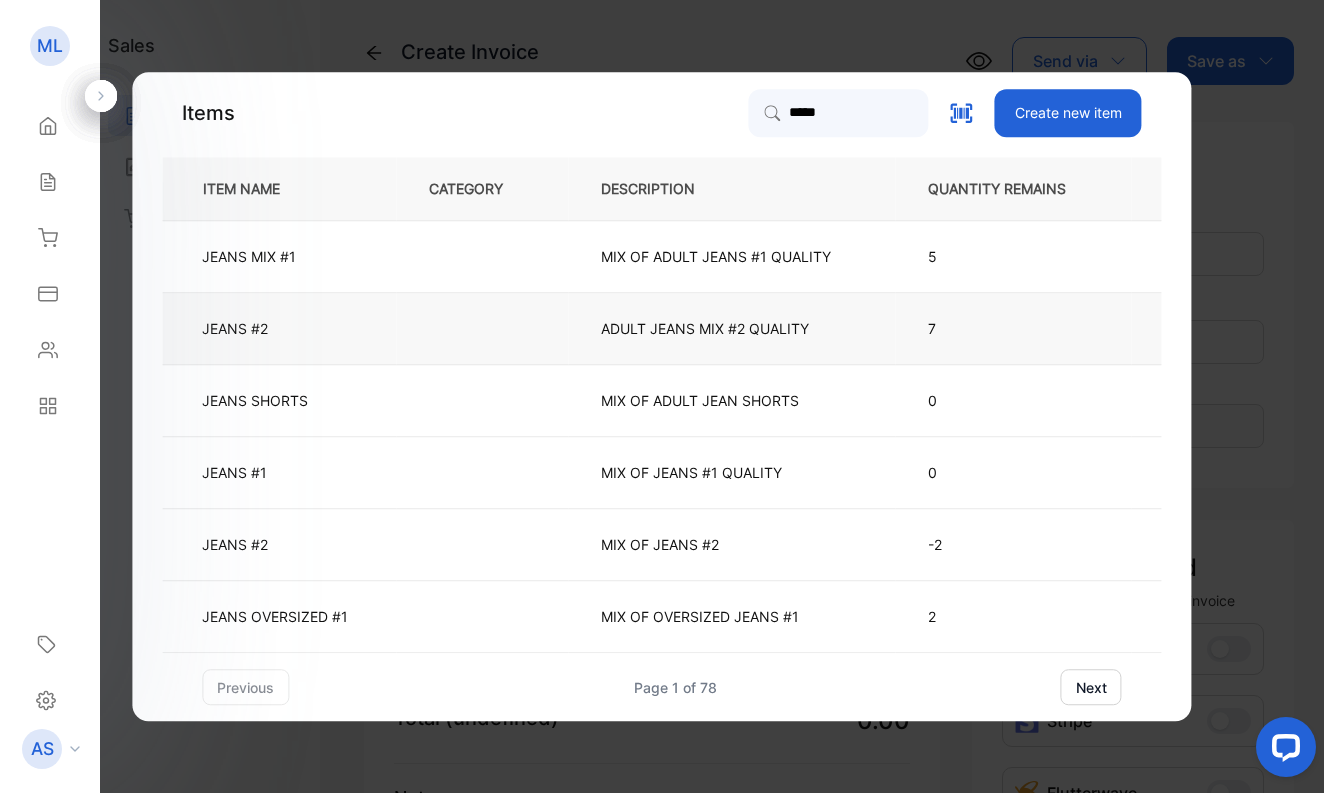 click on "JEANS #2" at bounding box center [237, 328] 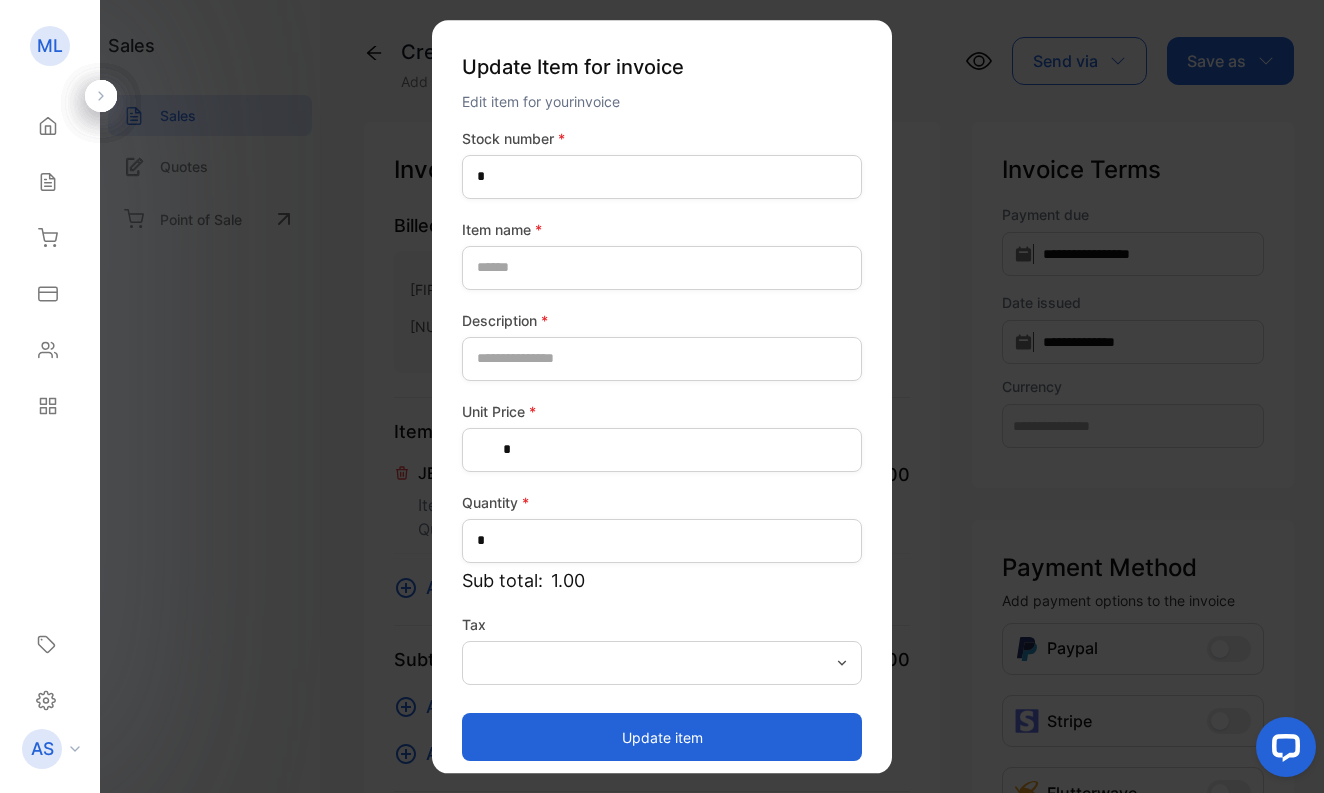 type on "****" 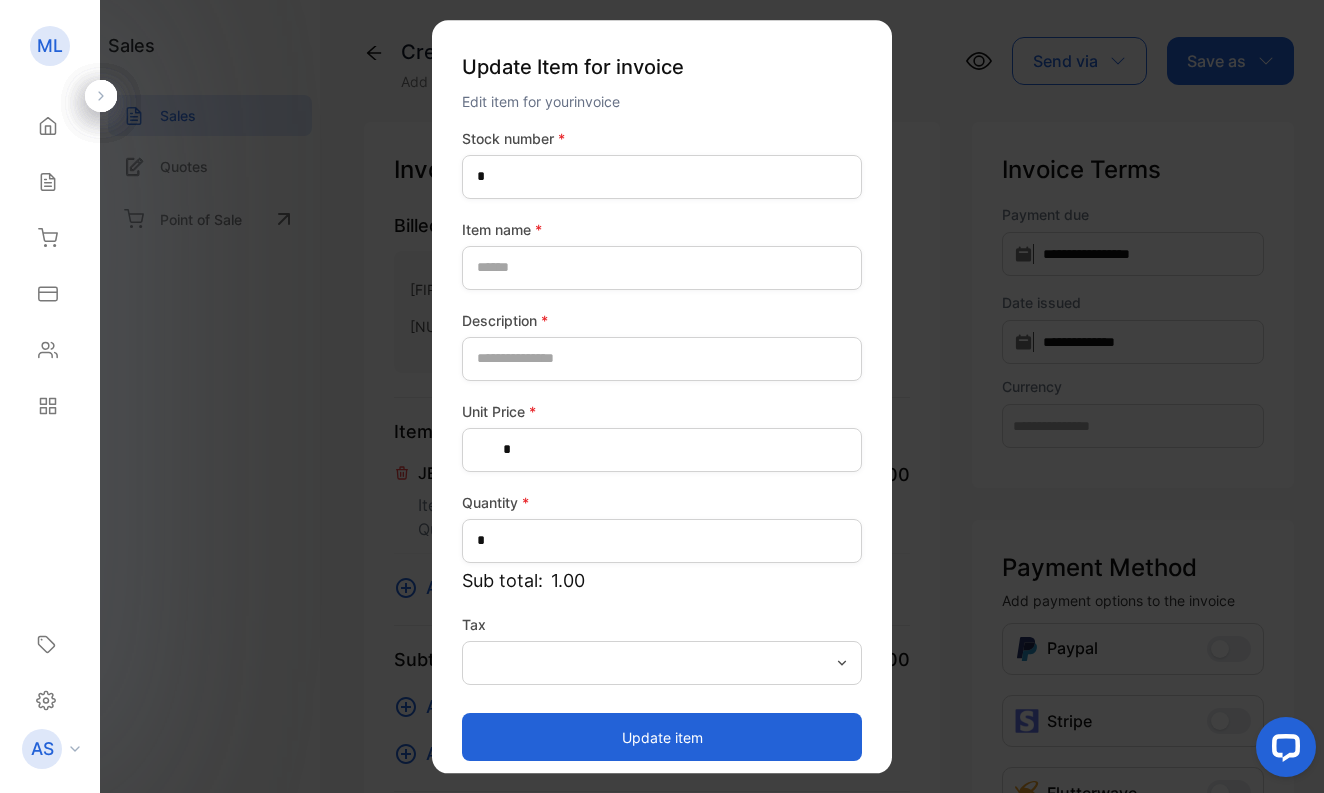 type on "********" 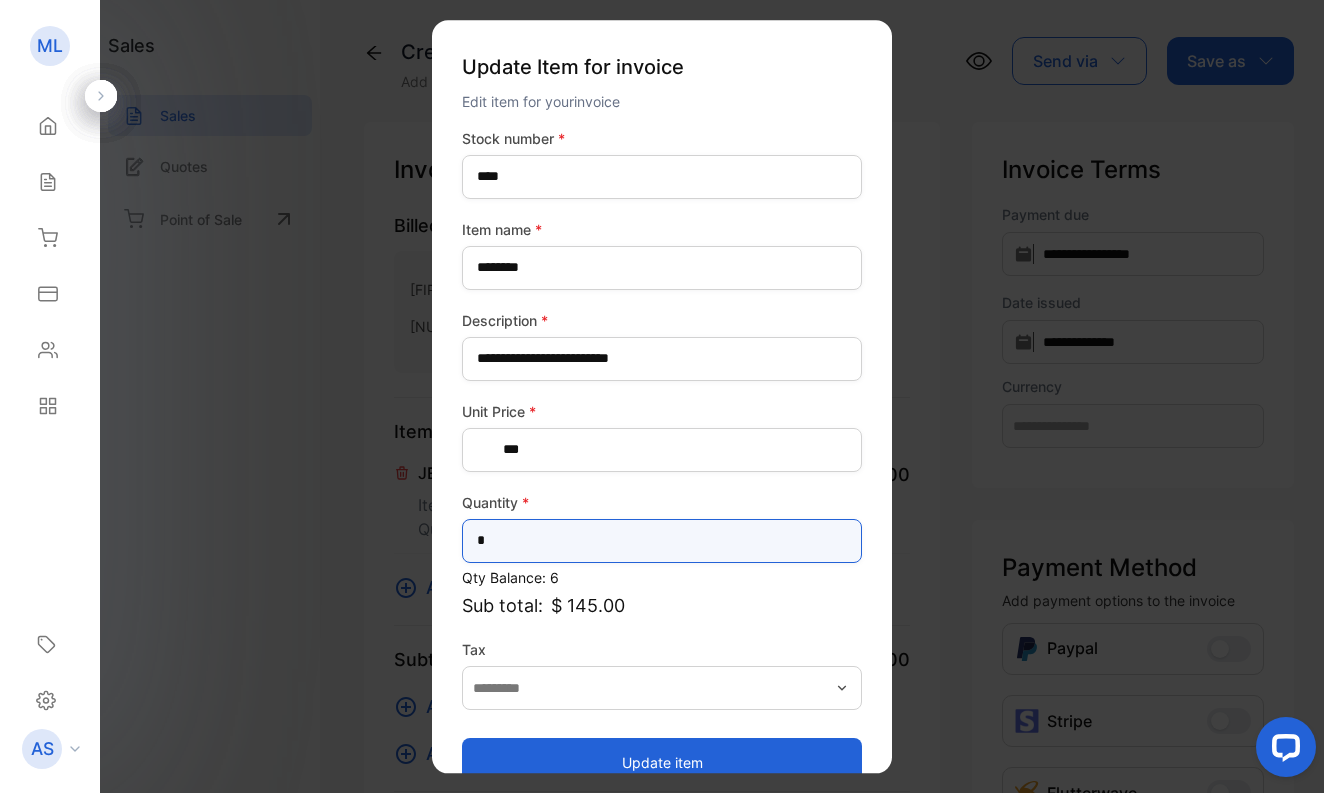 click on "*" at bounding box center [662, 541] 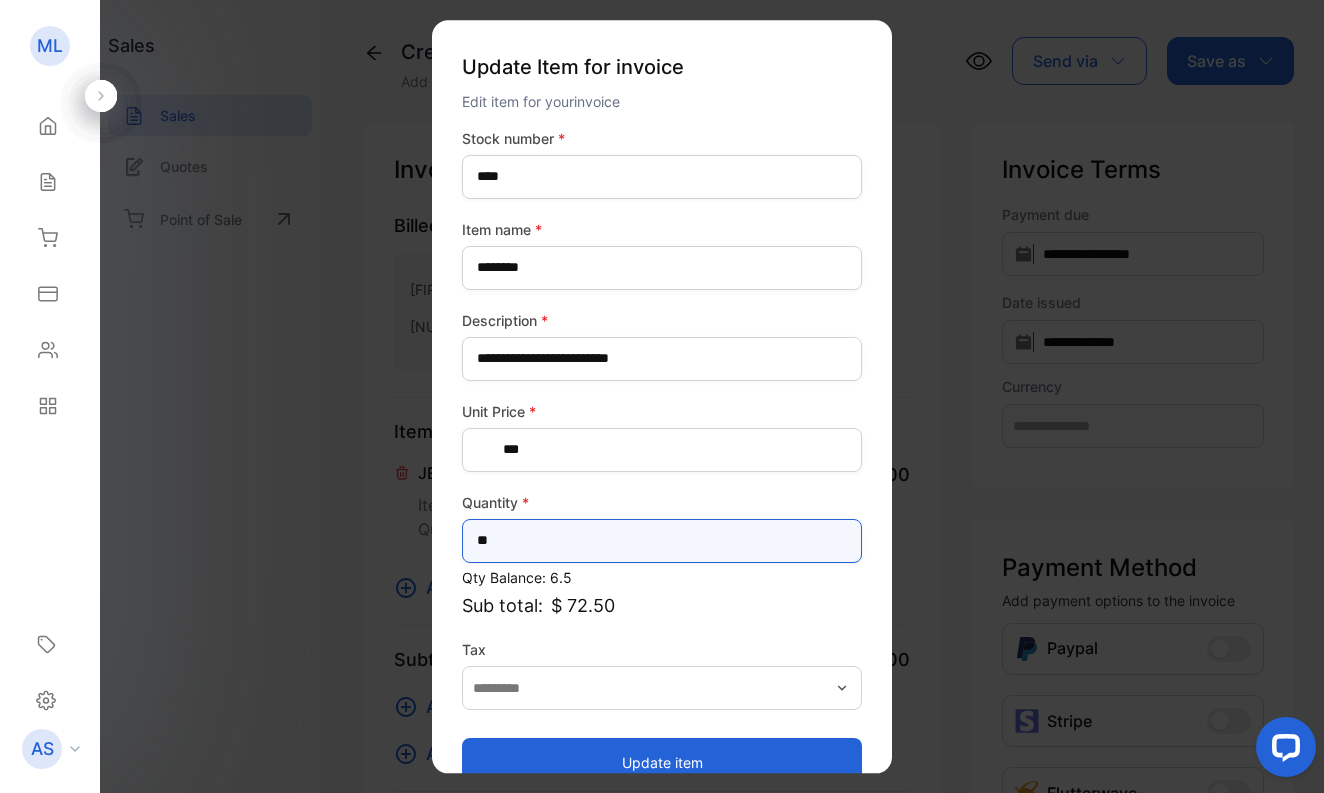 type on "**" 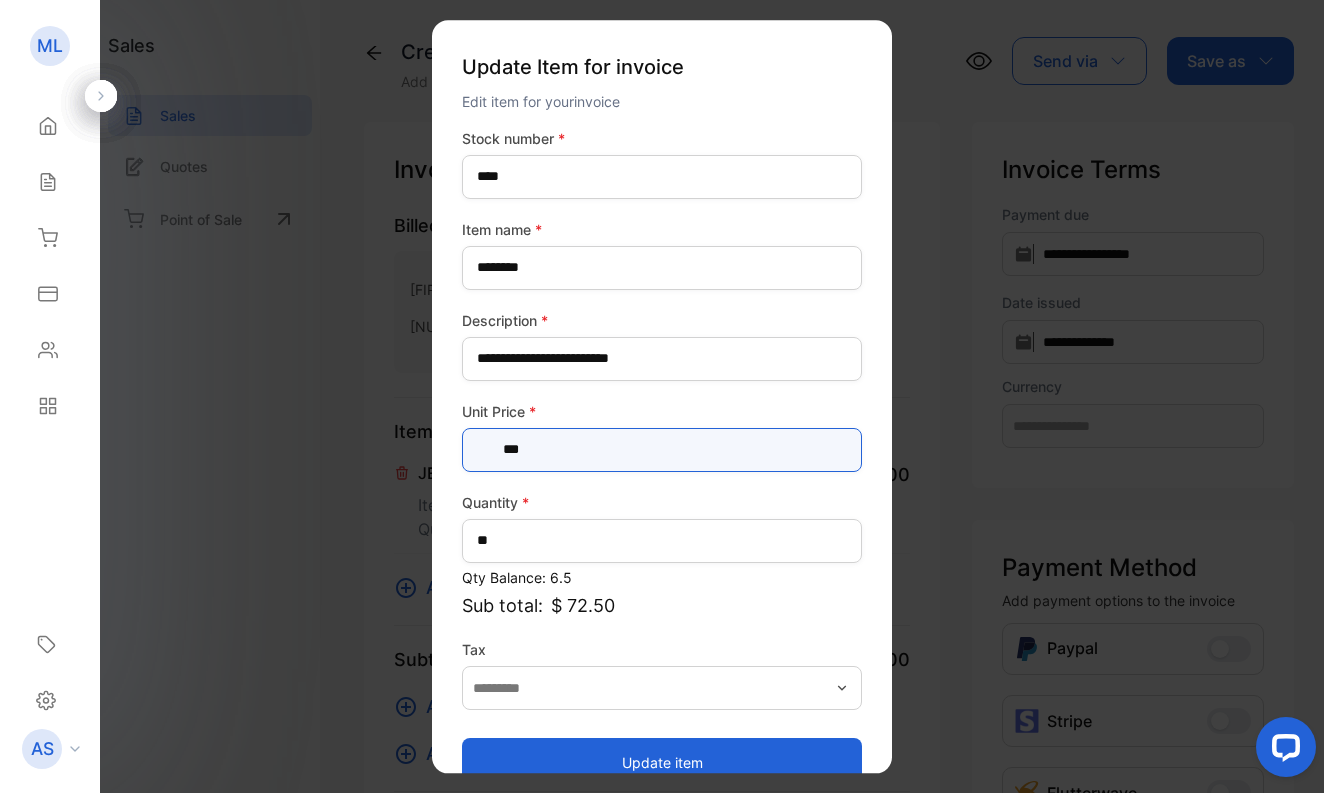 click on "***" at bounding box center [662, 450] 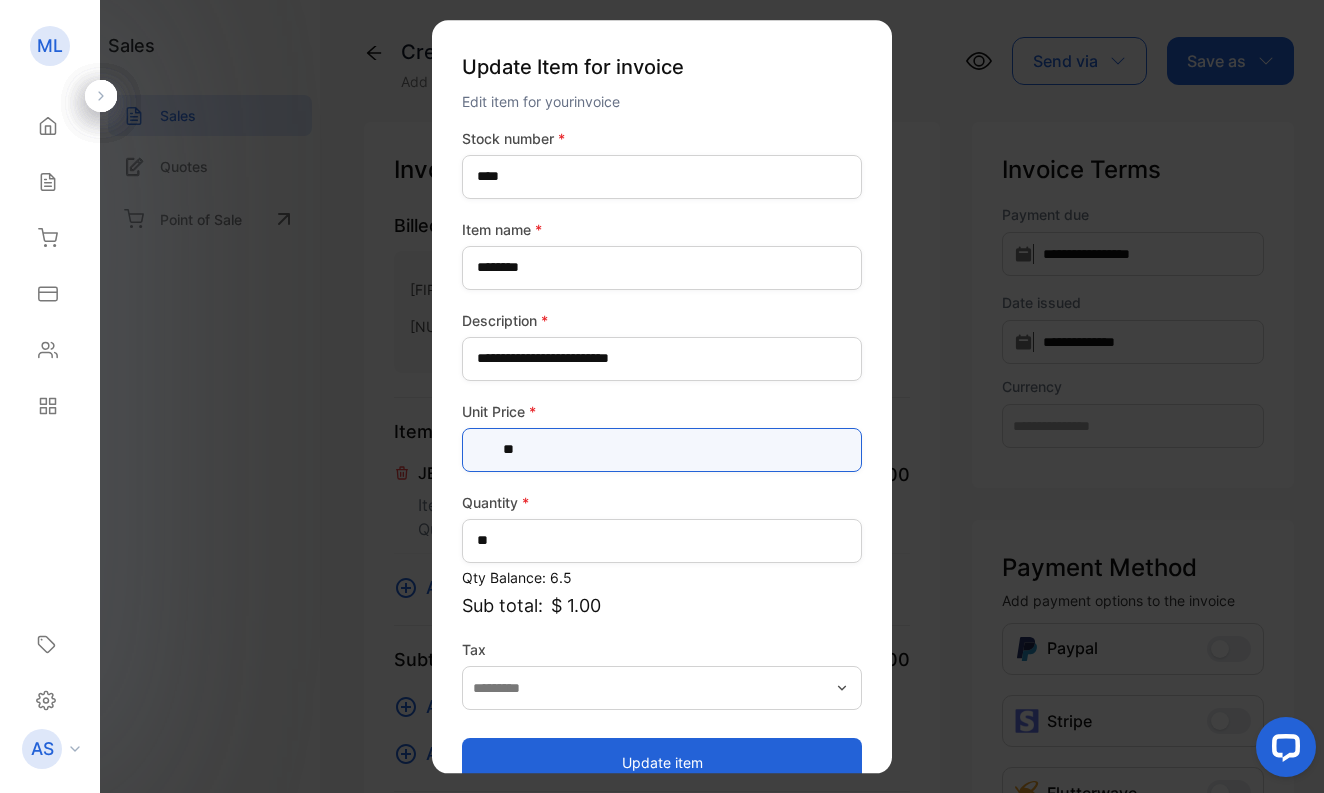 type on "***" 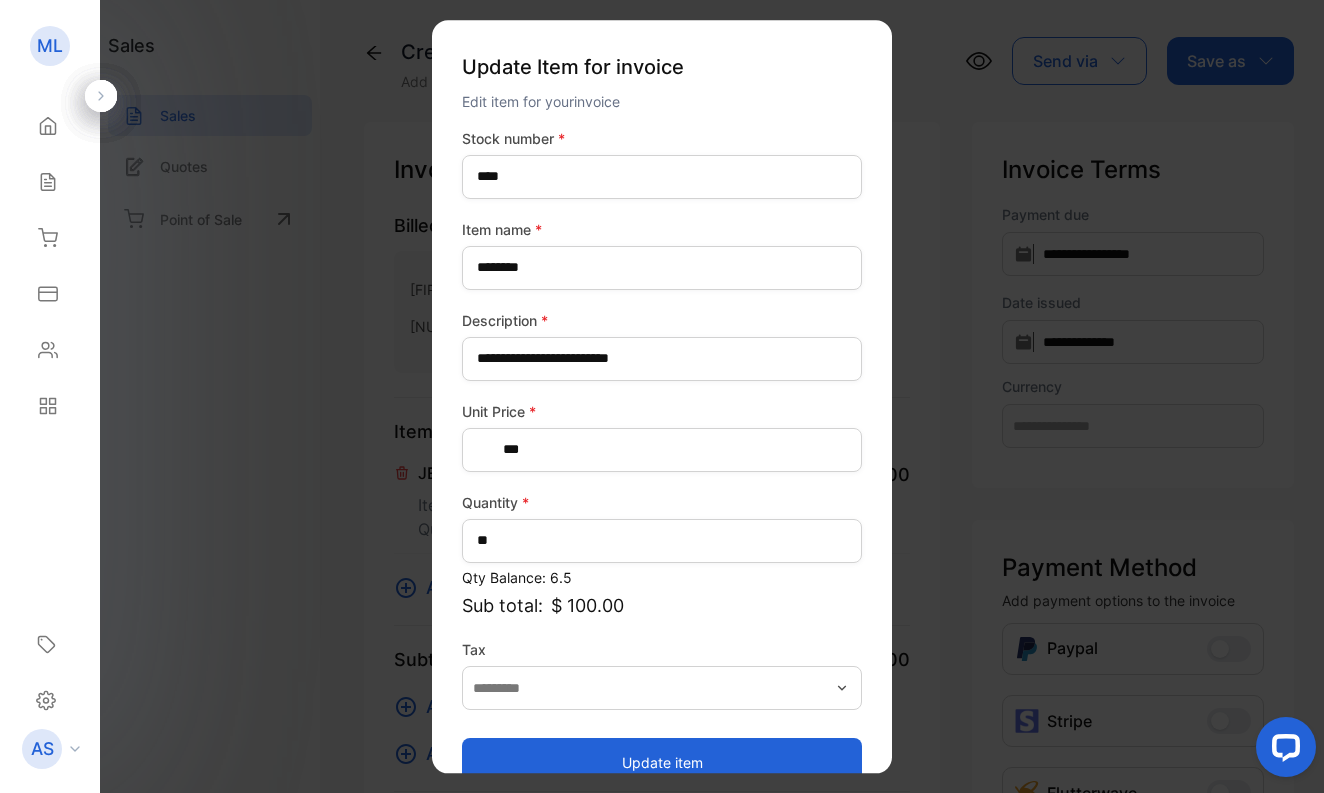 click on "Update item" at bounding box center (662, 762) 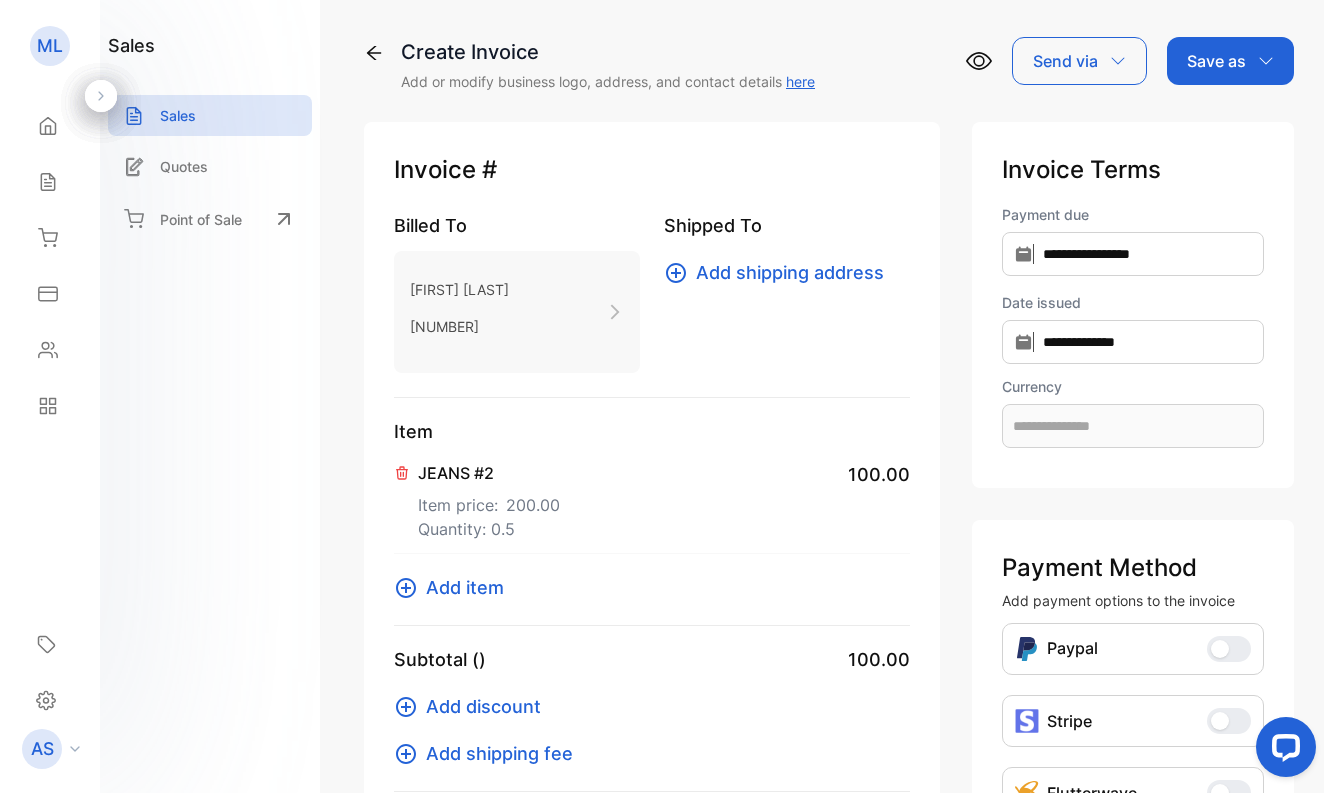 click on "Save as" at bounding box center [1216, 61] 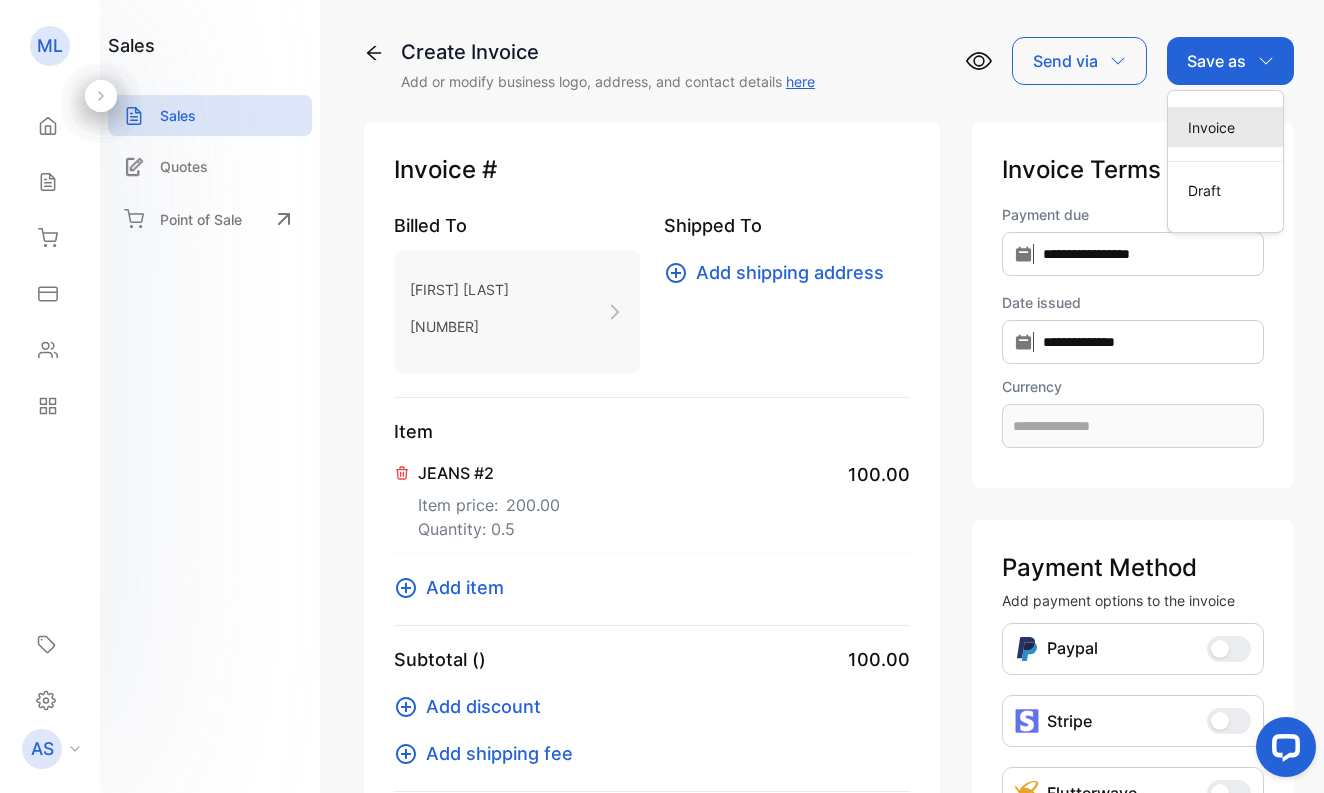 click on "Invoice" at bounding box center [1225, 127] 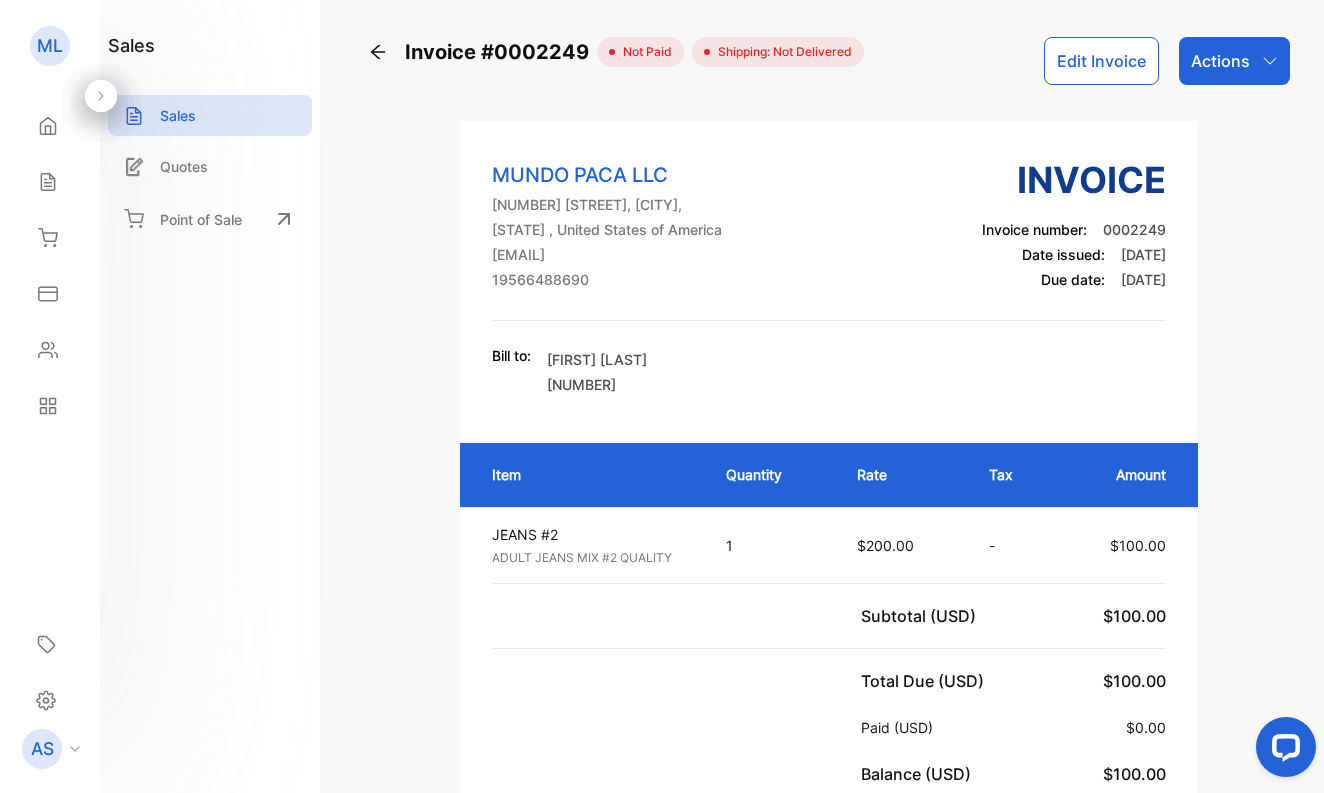 click 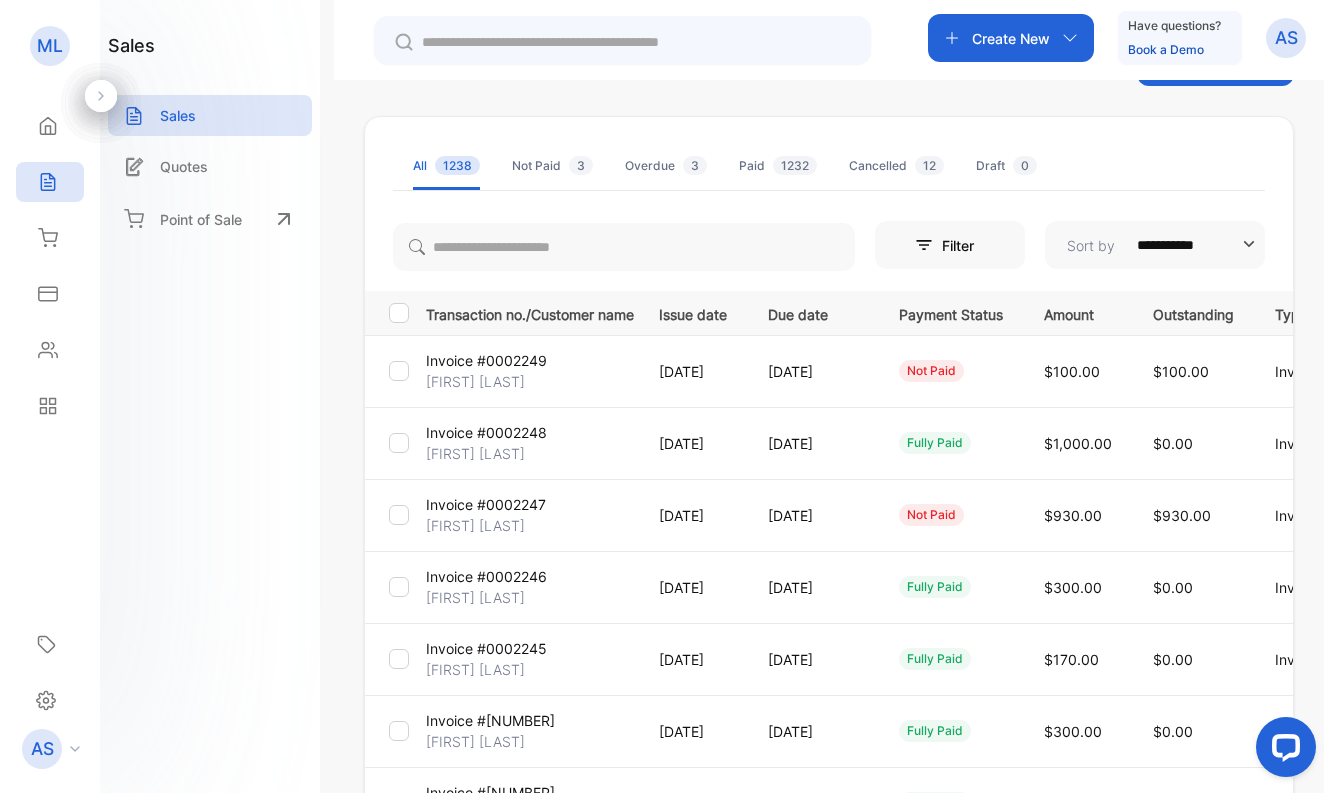 scroll, scrollTop: 94, scrollLeft: 0, axis: vertical 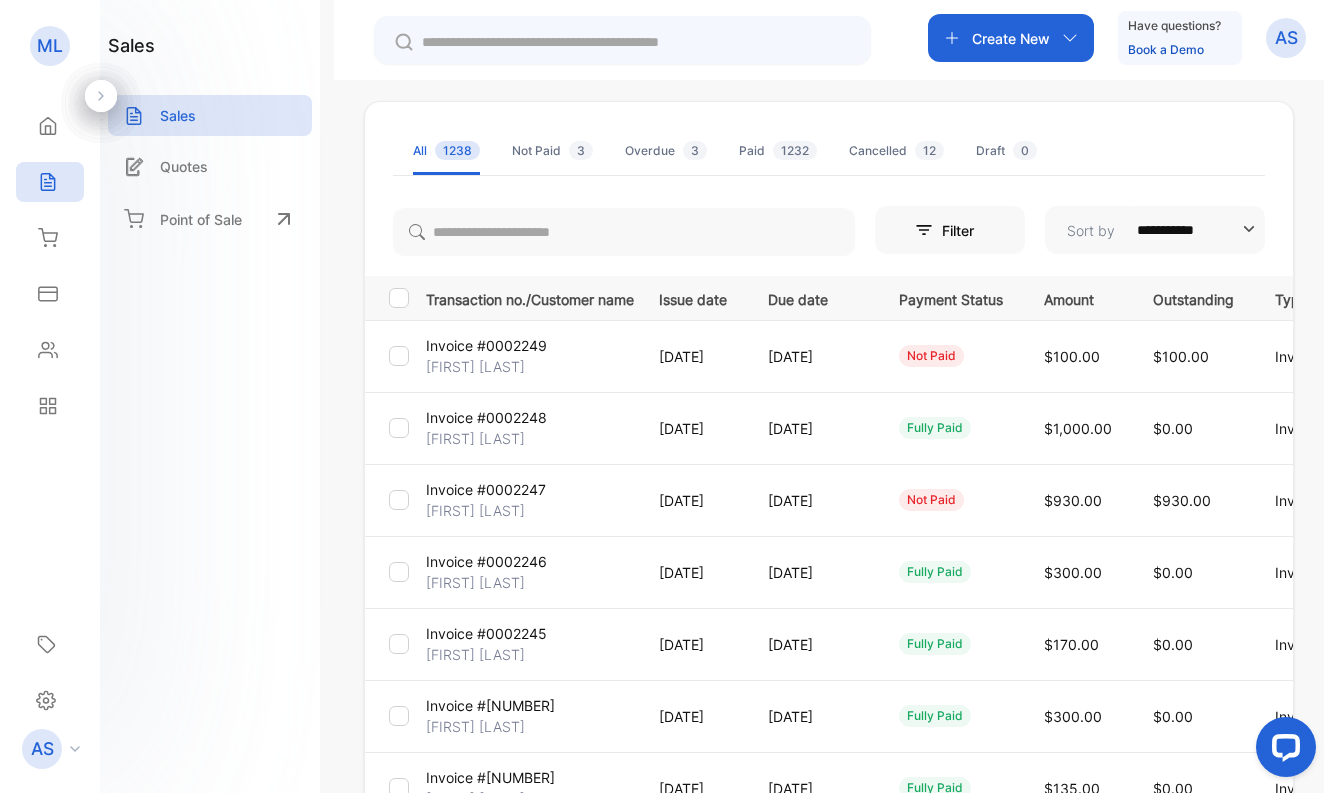 click on "[FIRST] [LAST]" at bounding box center (475, 510) 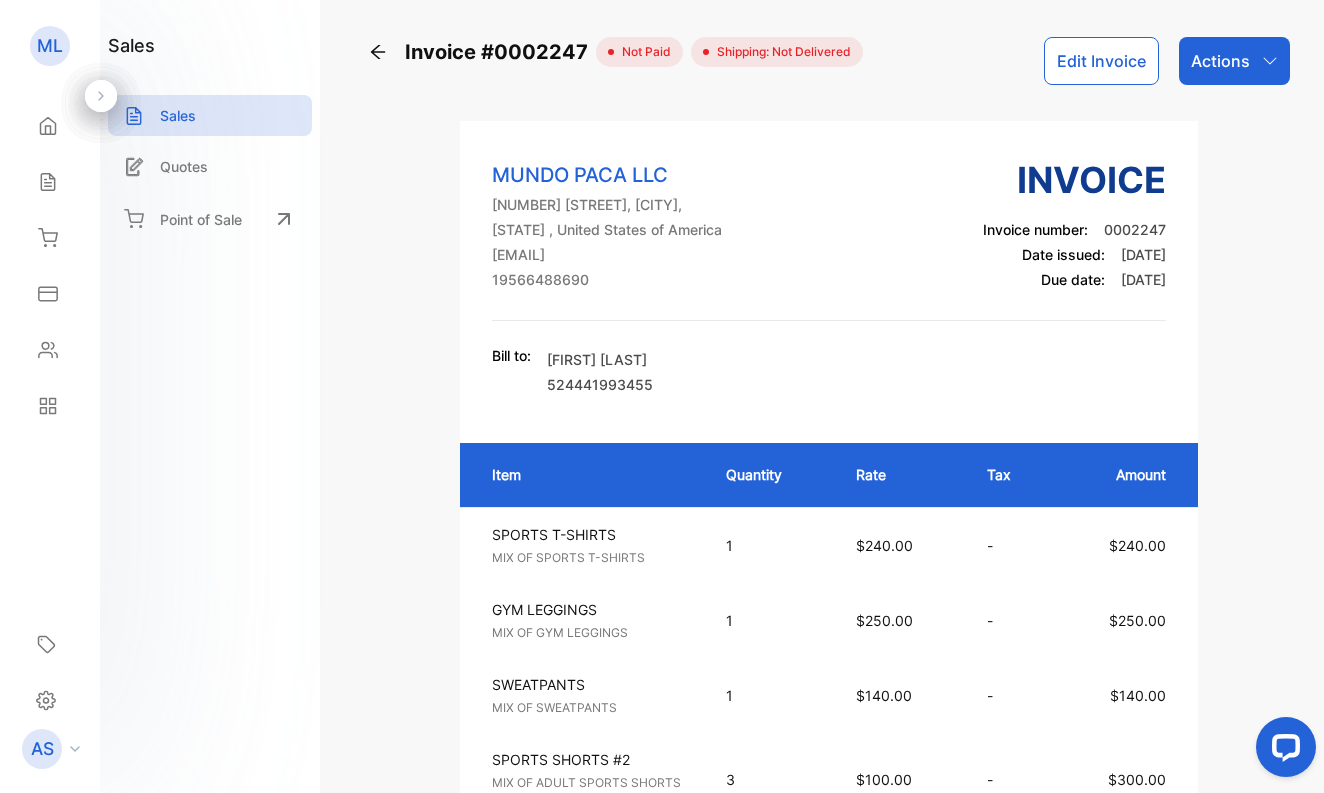 scroll, scrollTop: 0, scrollLeft: 0, axis: both 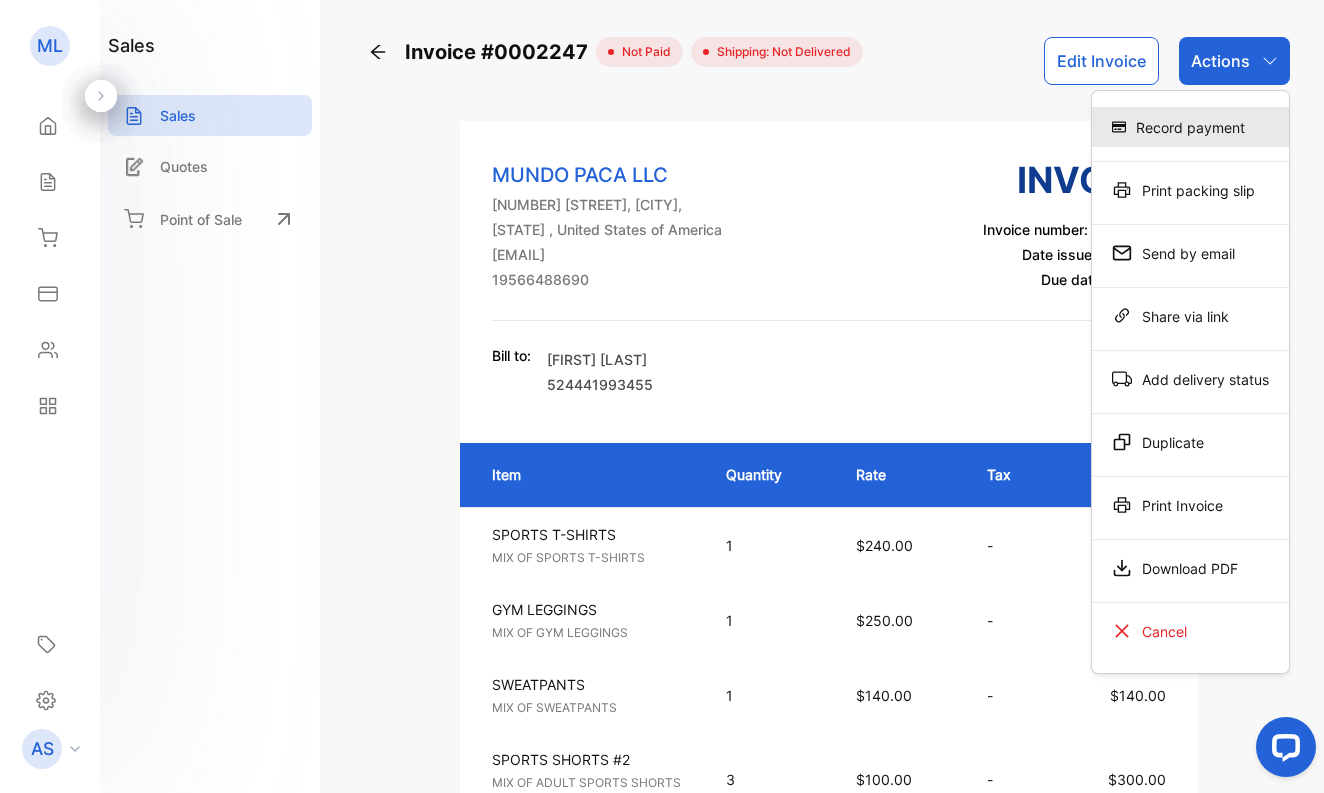 click on "Record payment" at bounding box center [1190, 127] 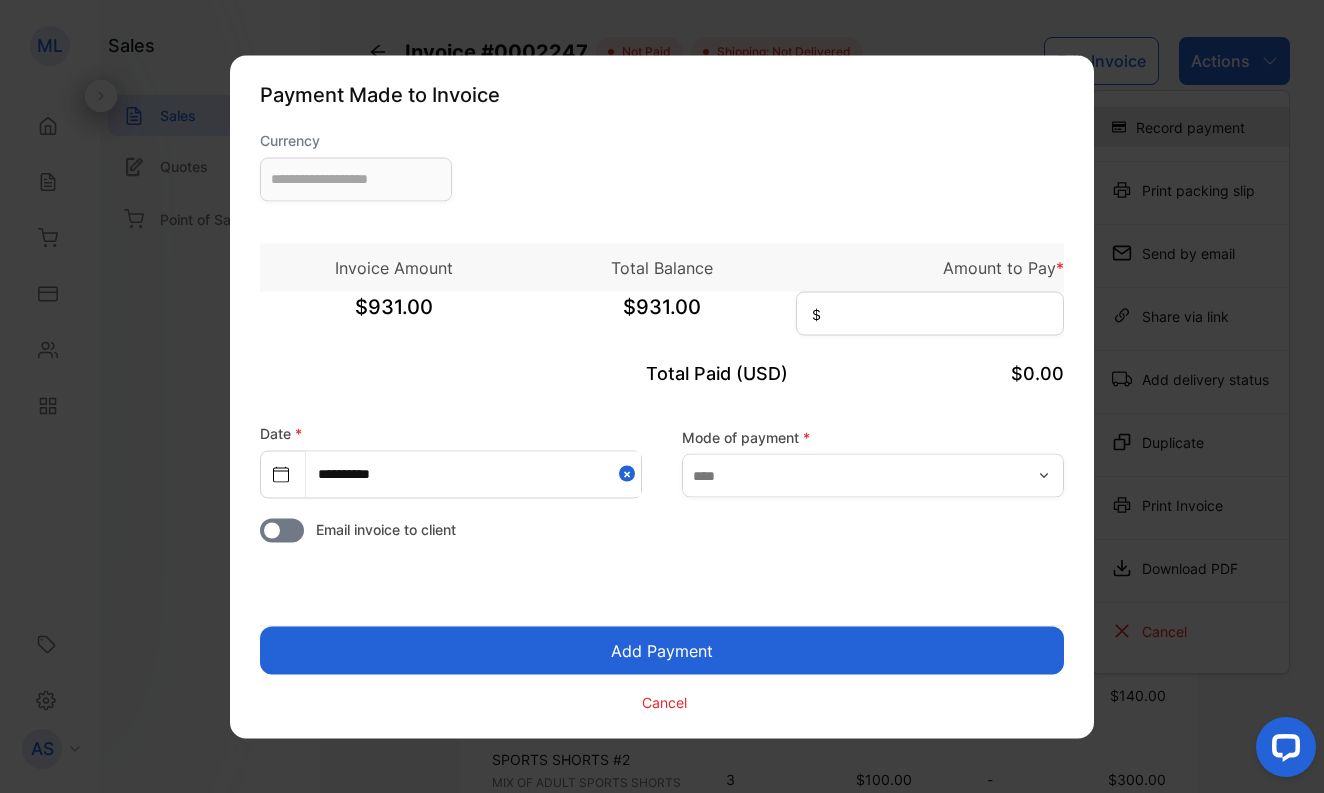 type on "**********" 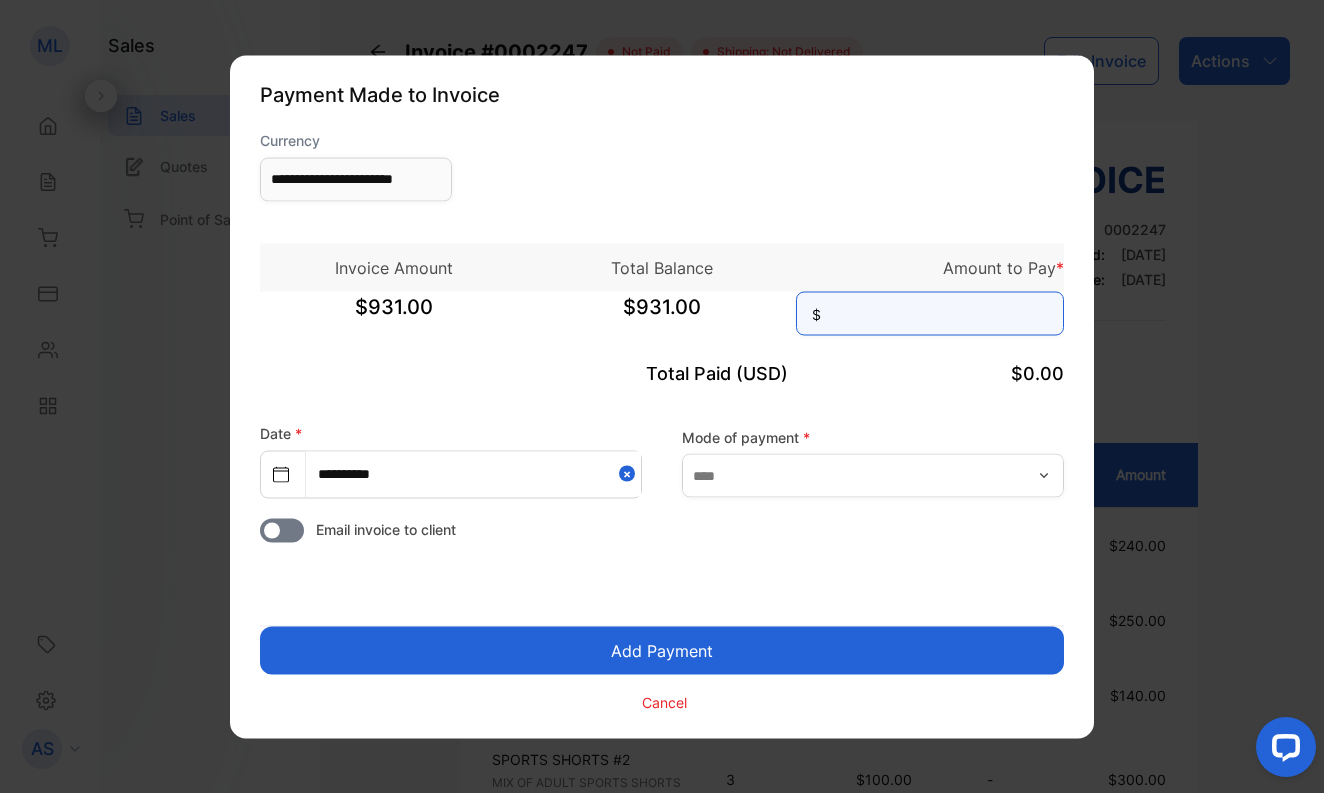 click at bounding box center [930, 313] 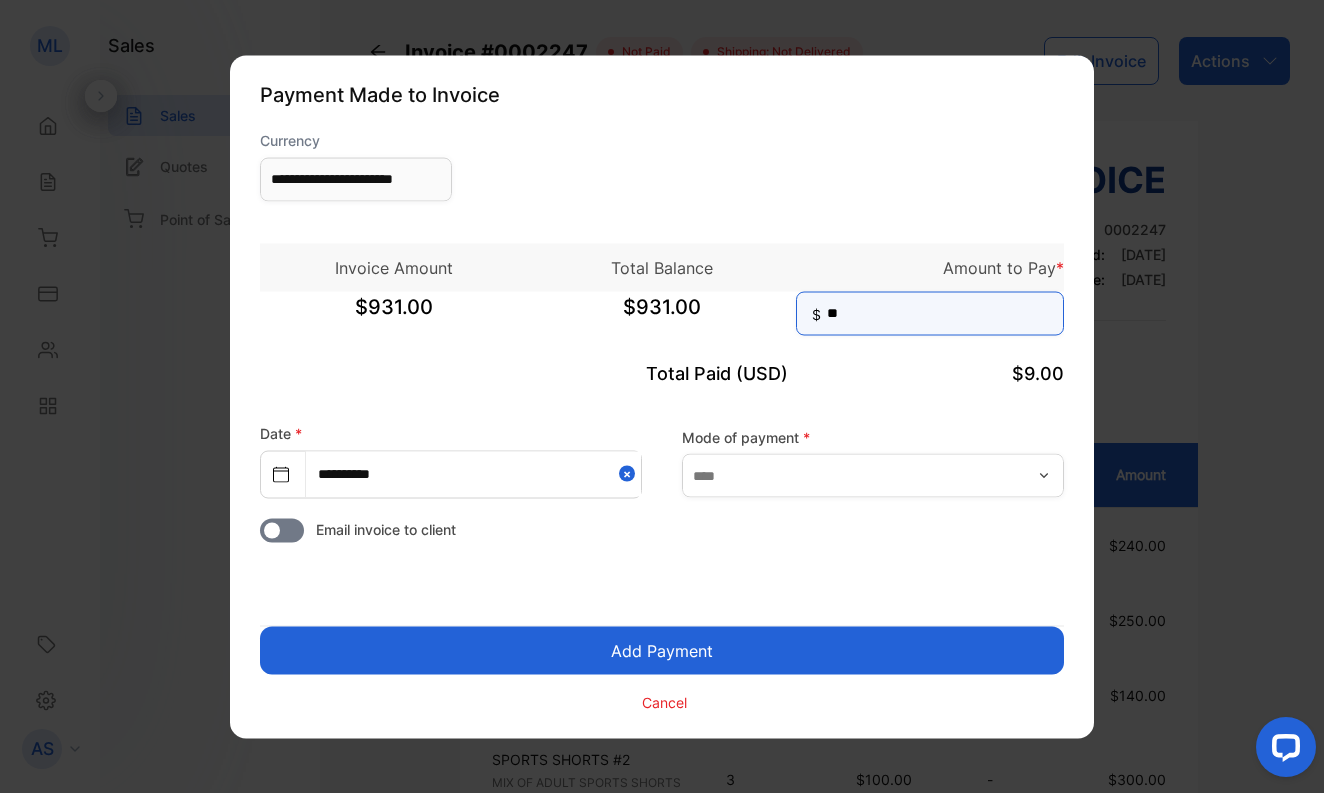 type on "***" 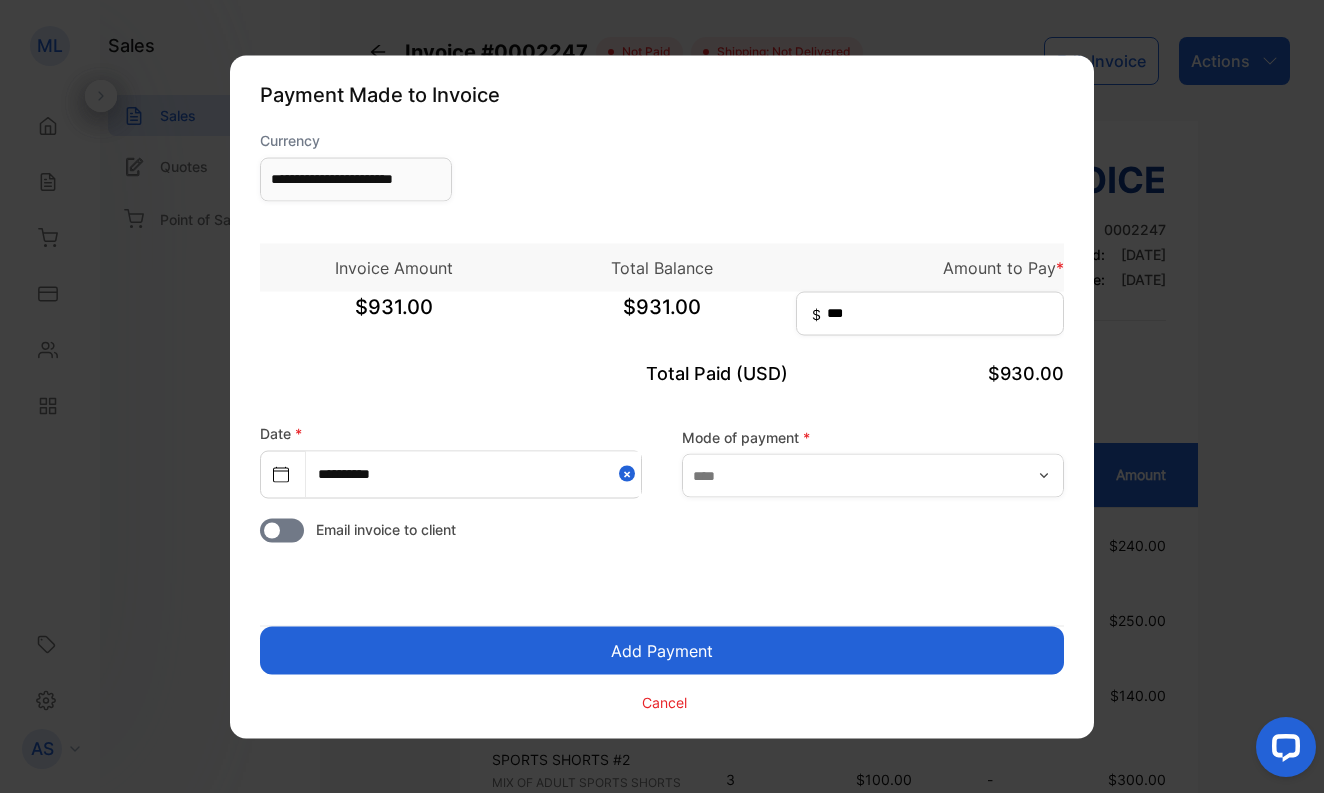 click on "Add Payment" at bounding box center [662, 650] 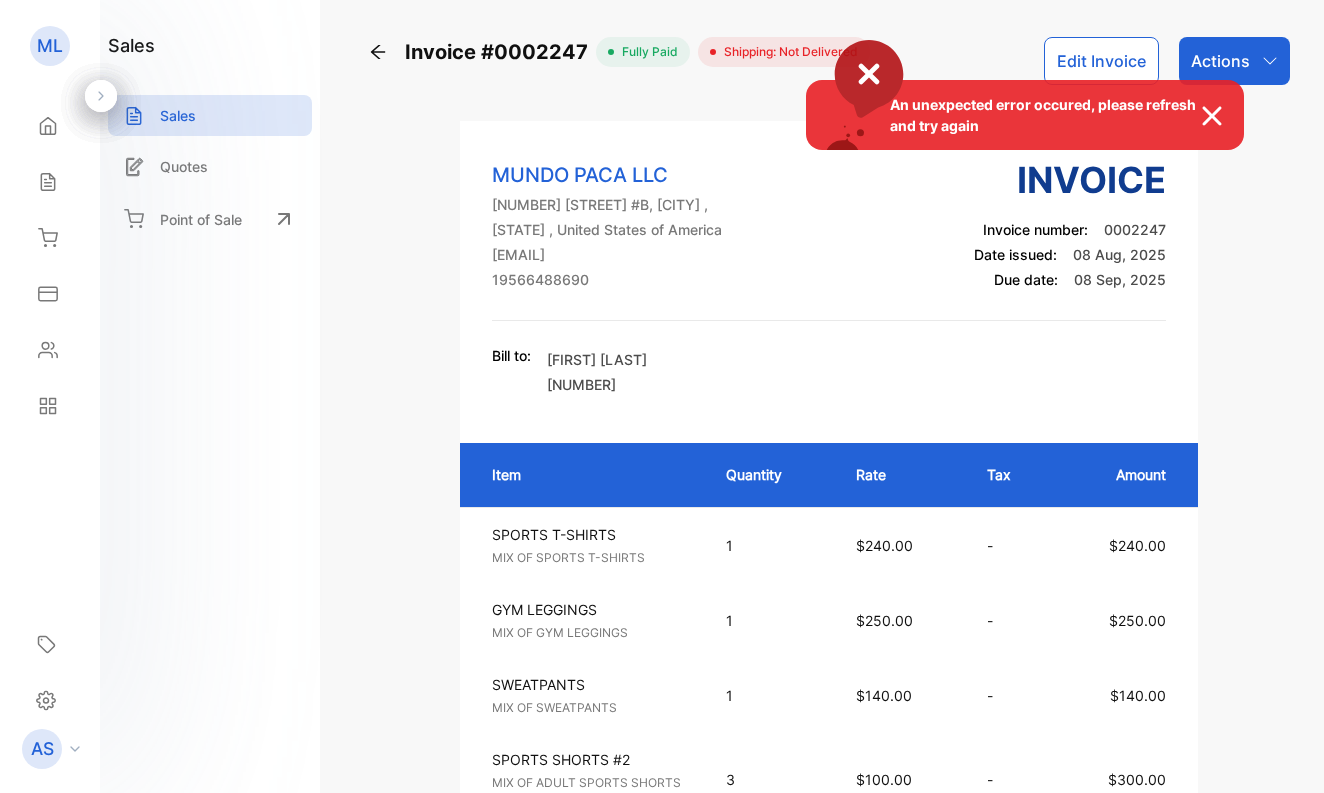 scroll, scrollTop: 0, scrollLeft: 0, axis: both 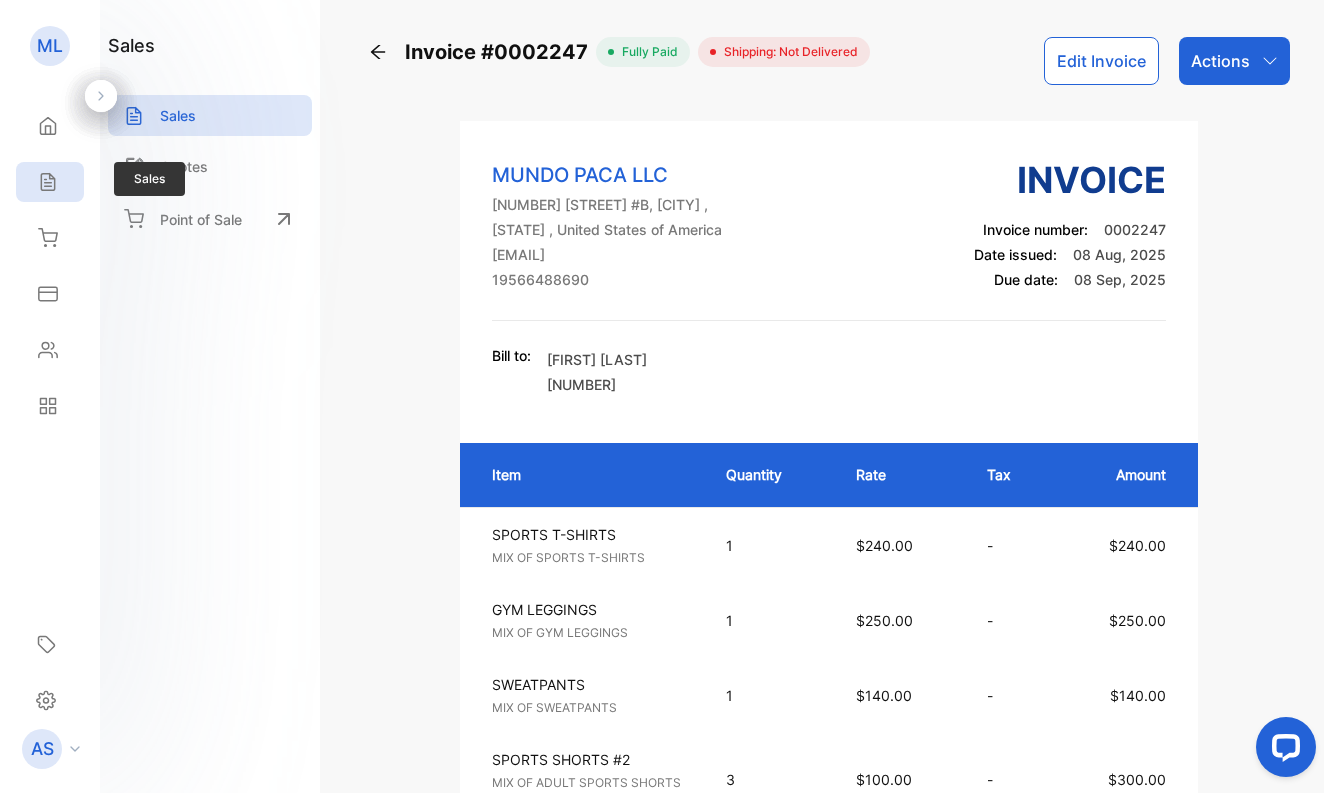 click 